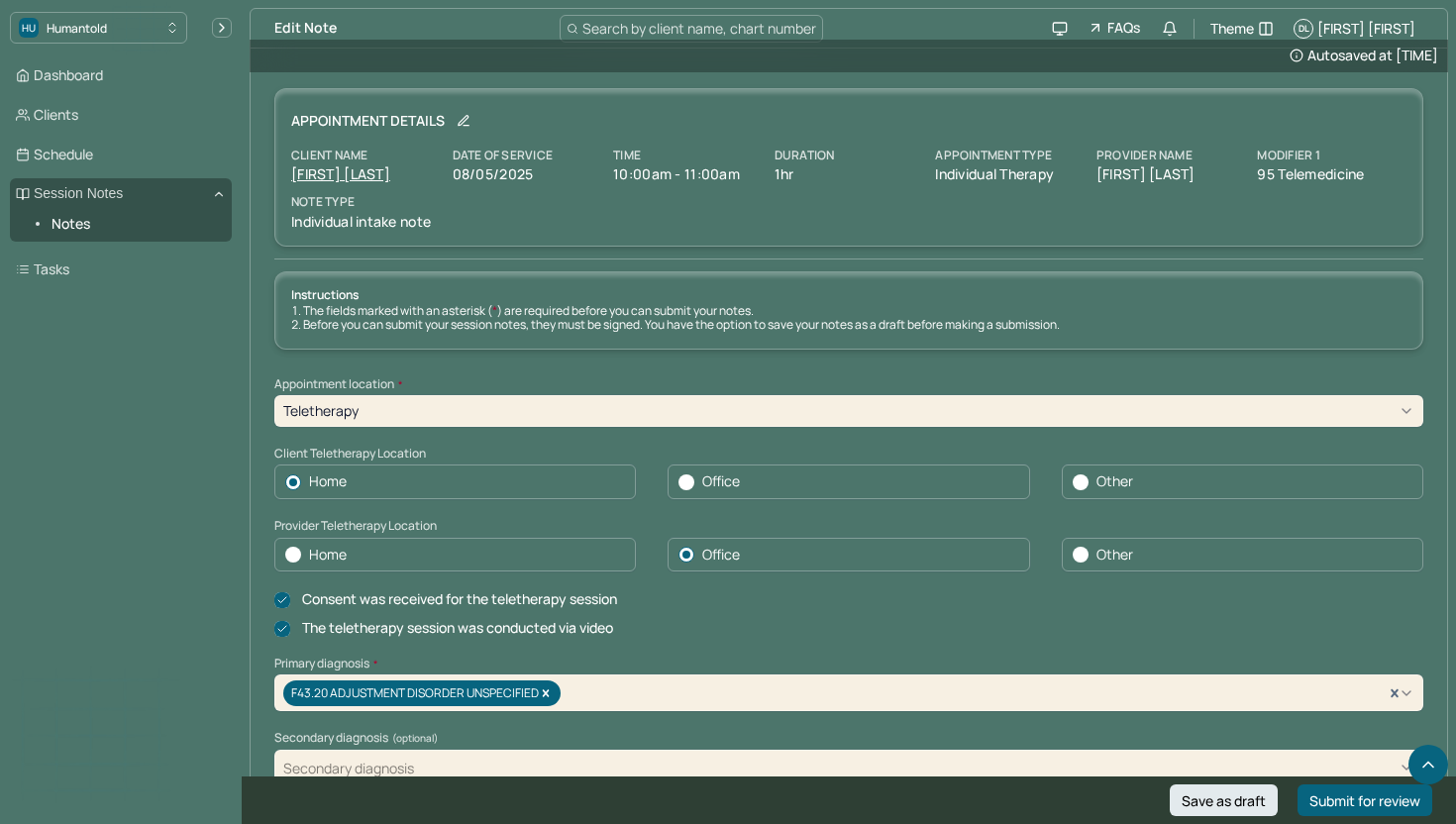 scroll, scrollTop: 4552, scrollLeft: 0, axis: vertical 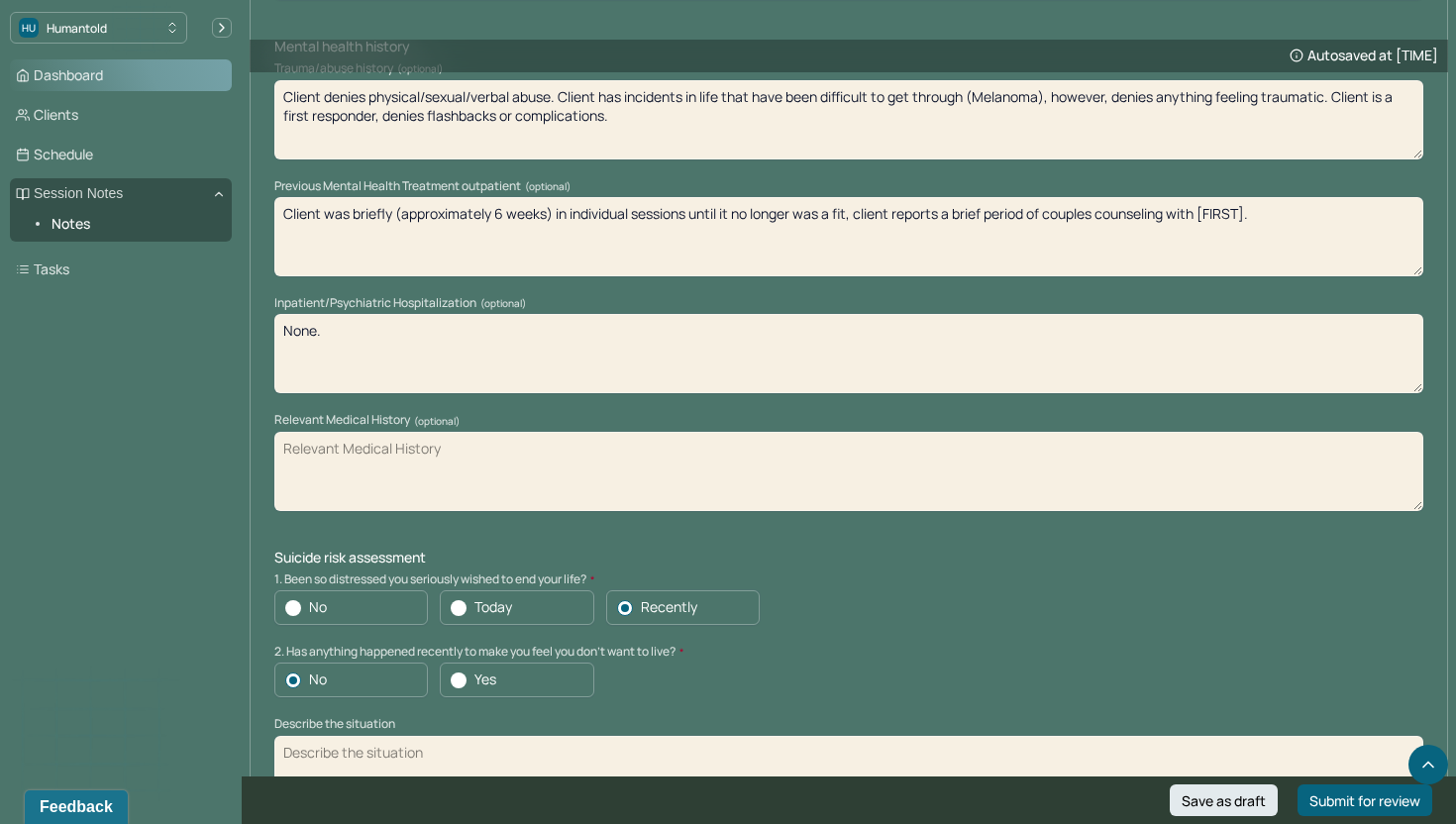 click on "Dashboard" at bounding box center [121, 75] 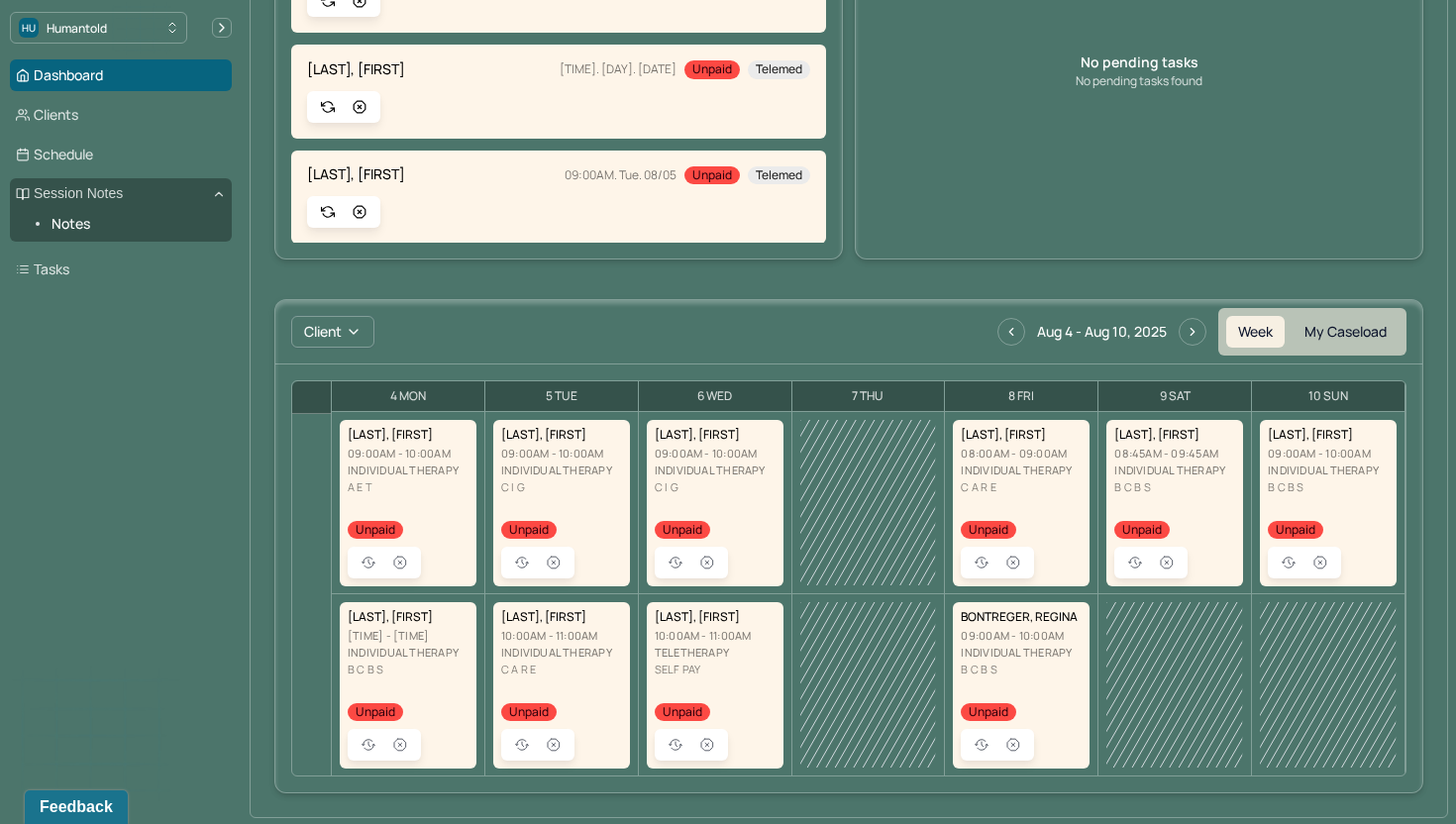scroll, scrollTop: 0, scrollLeft: 0, axis: both 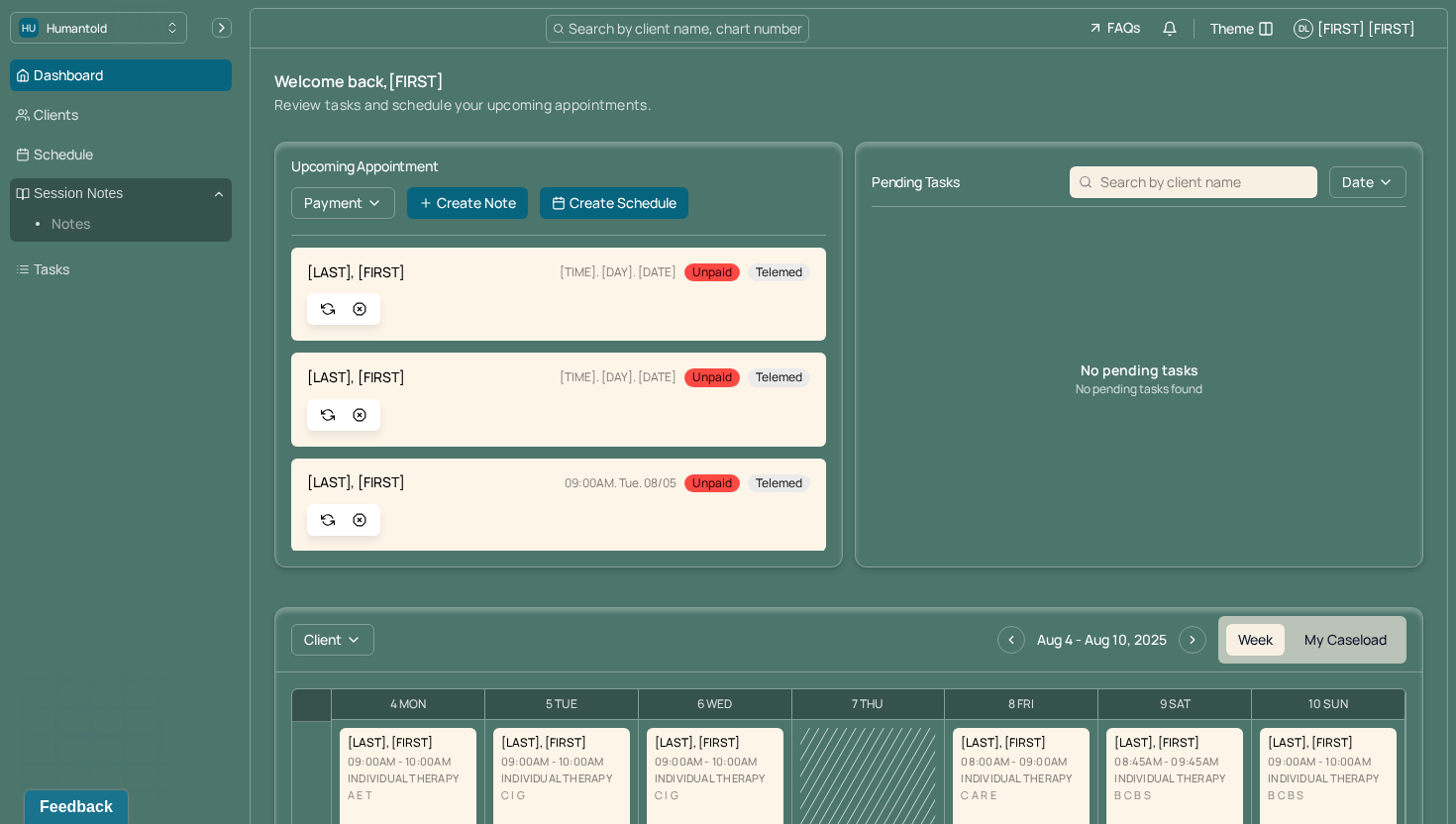 click on "Notes" at bounding box center [134, 224] 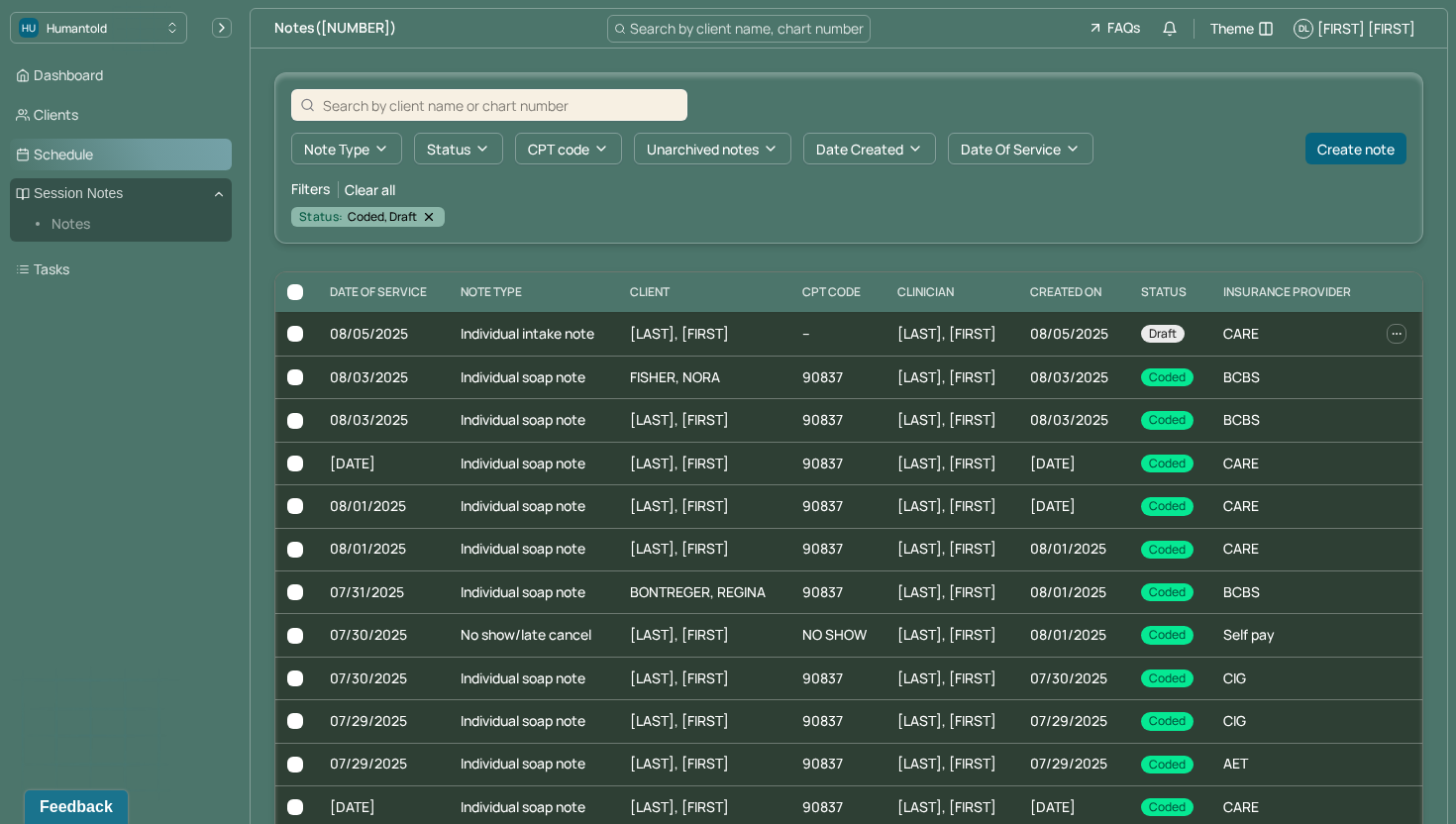 click on "Schedule" at bounding box center [121, 154] 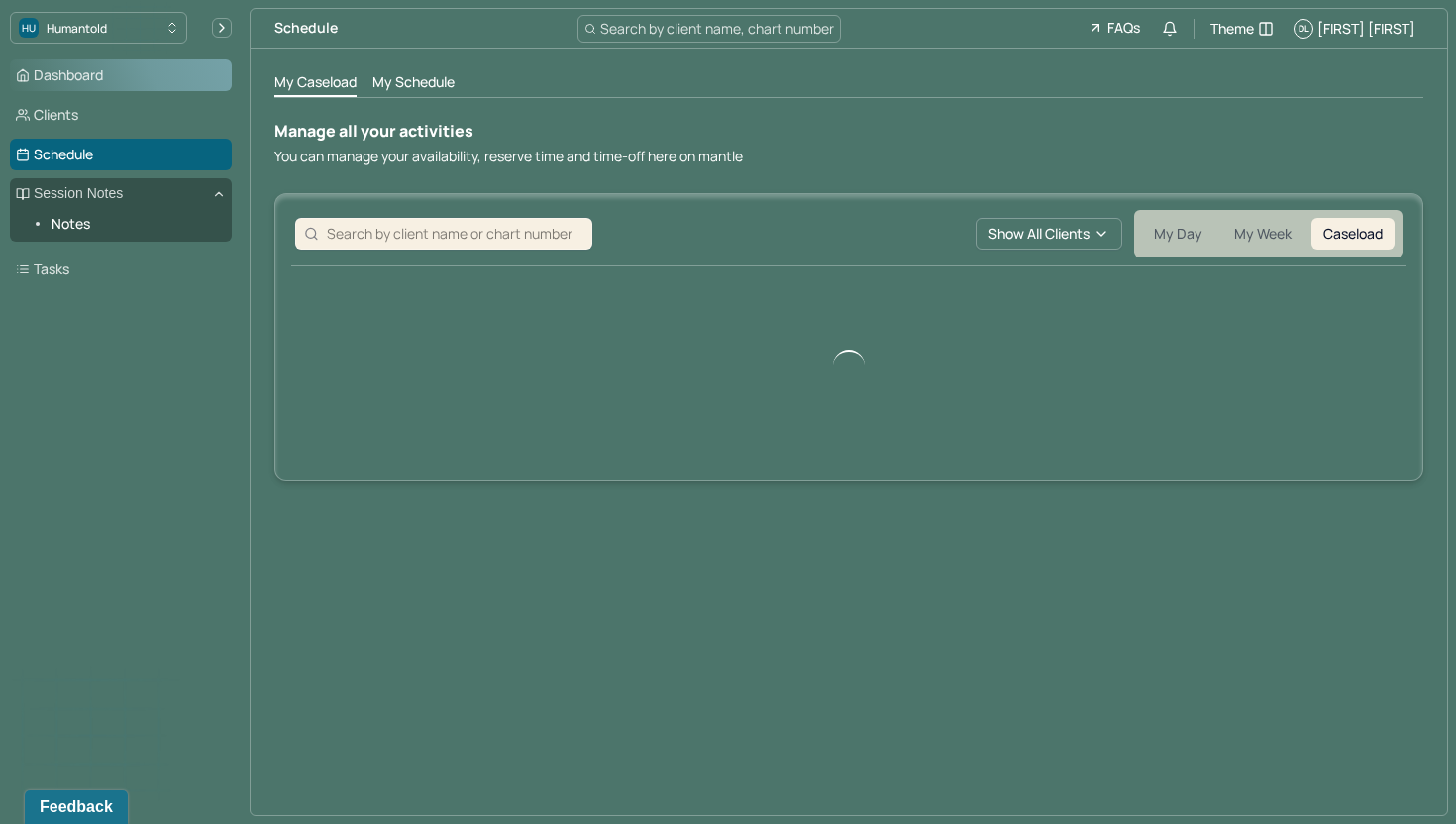 click on "Dashboard" at bounding box center [121, 75] 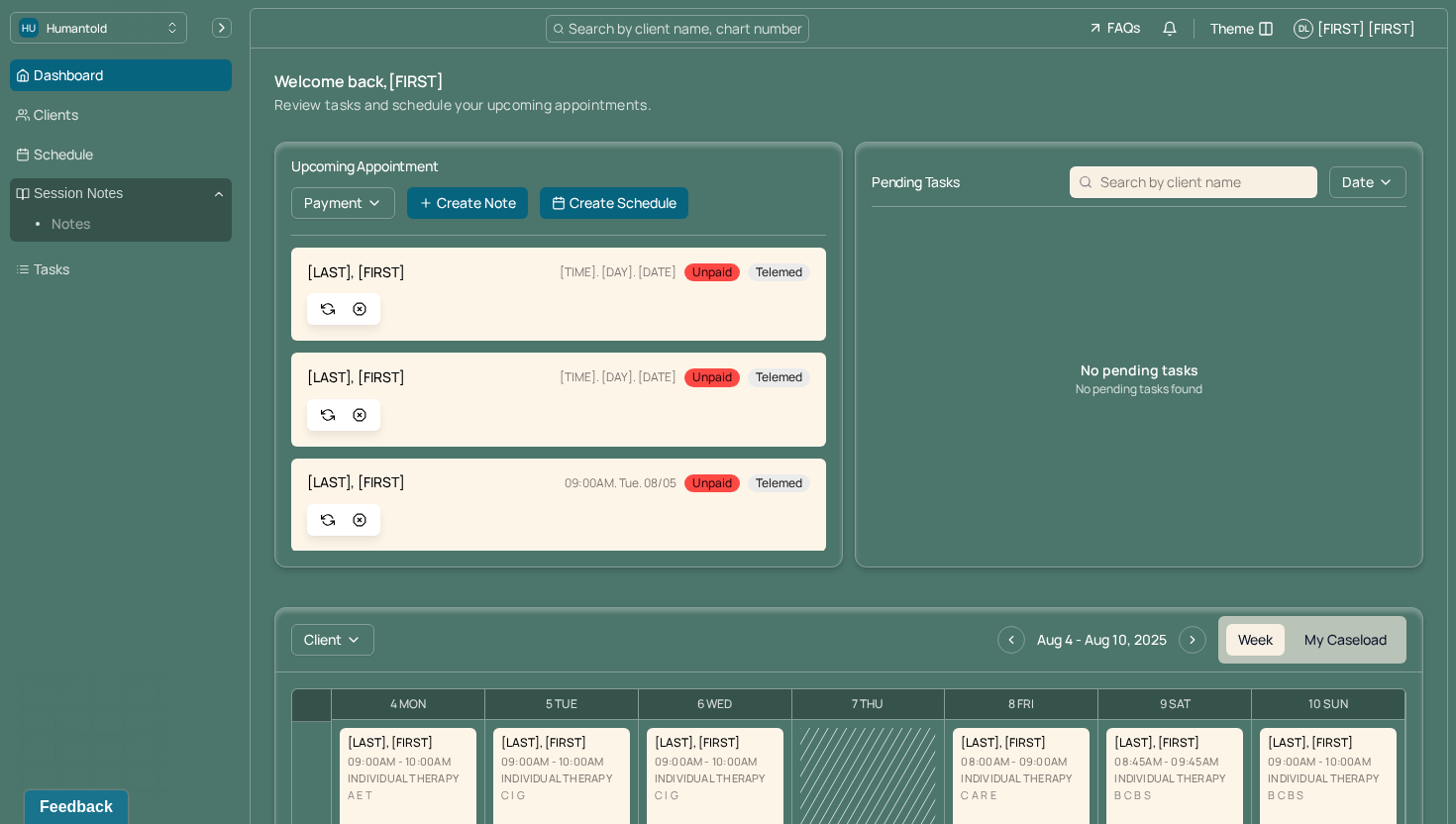click on "Notes" at bounding box center (134, 224) 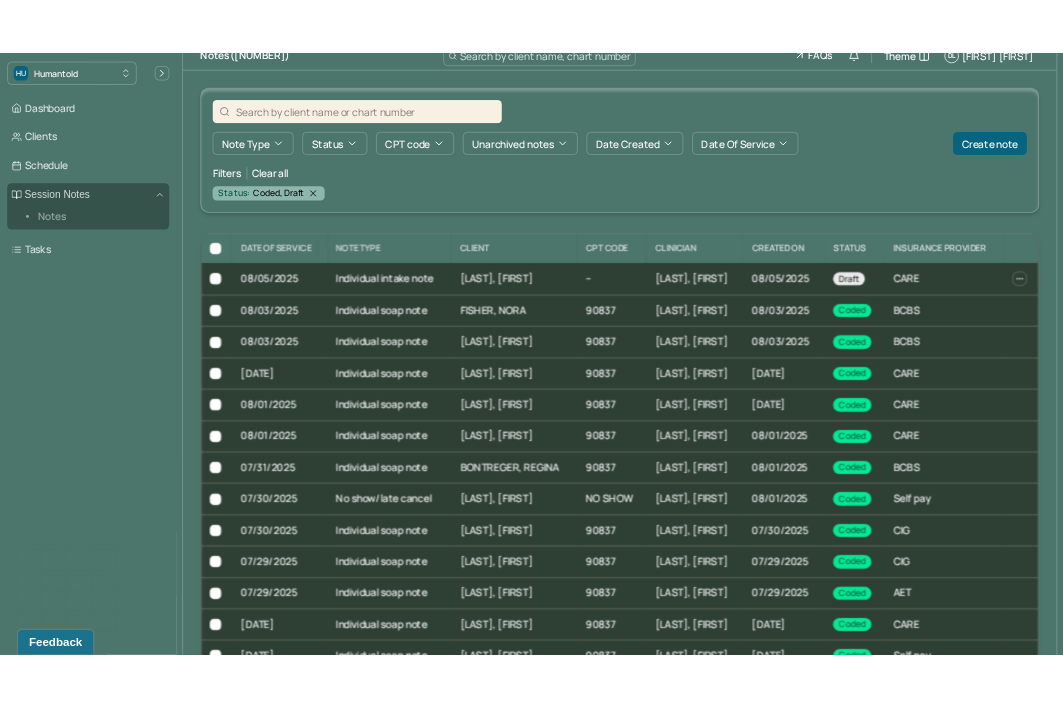 scroll, scrollTop: 0, scrollLeft: 0, axis: both 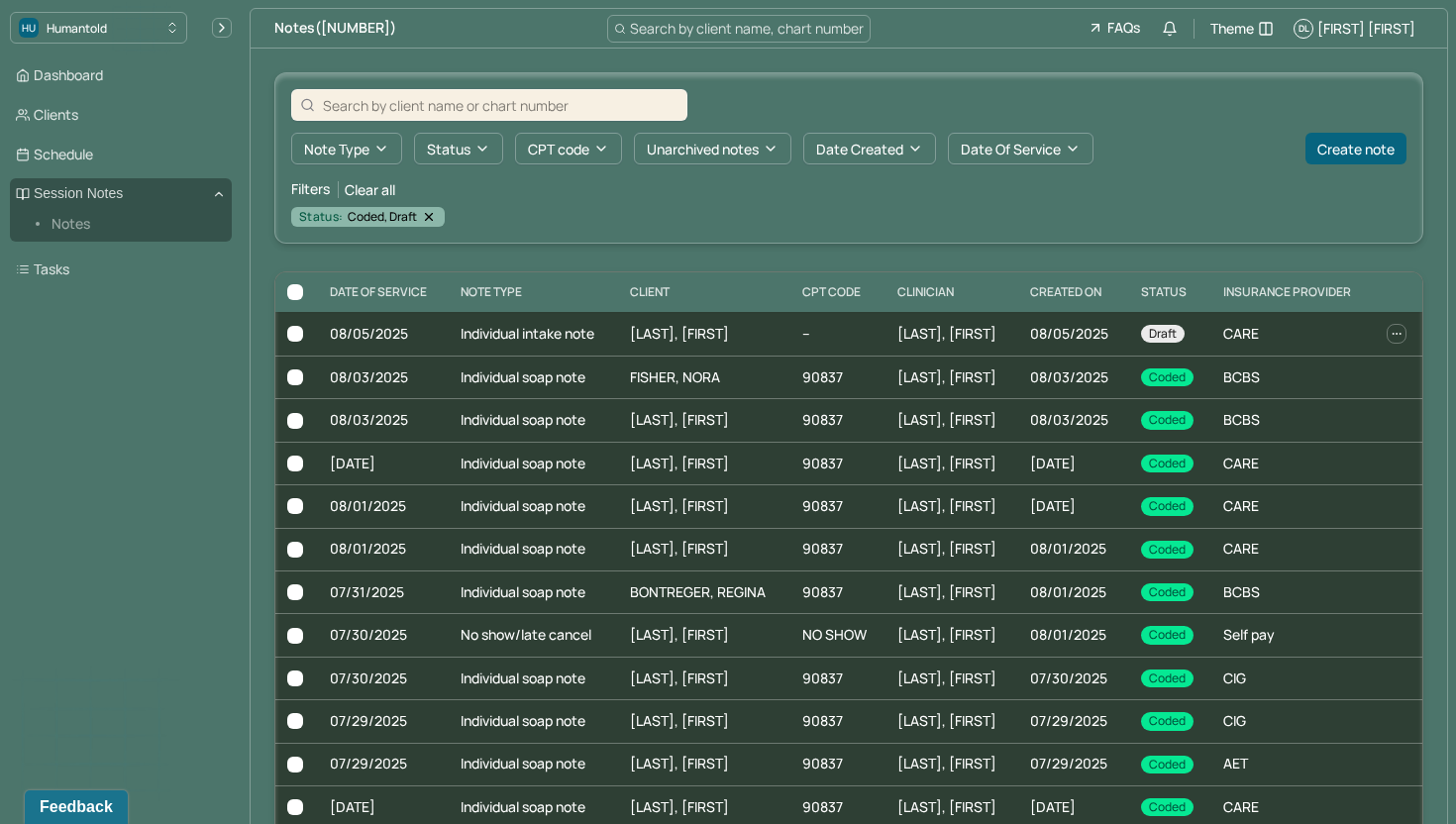 click on "Notes" at bounding box center [134, 224] 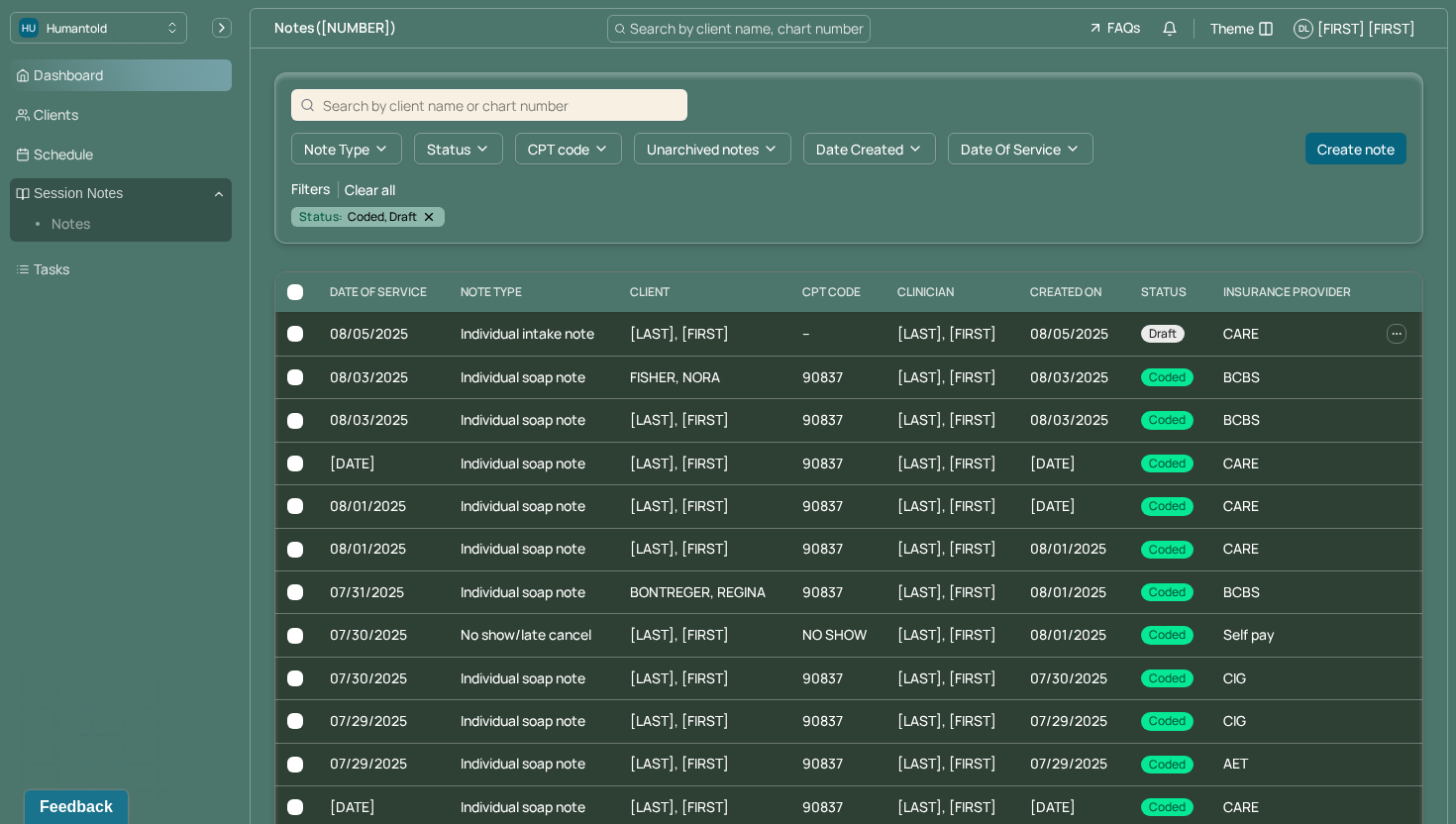click on "Dashboard" at bounding box center (121, 75) 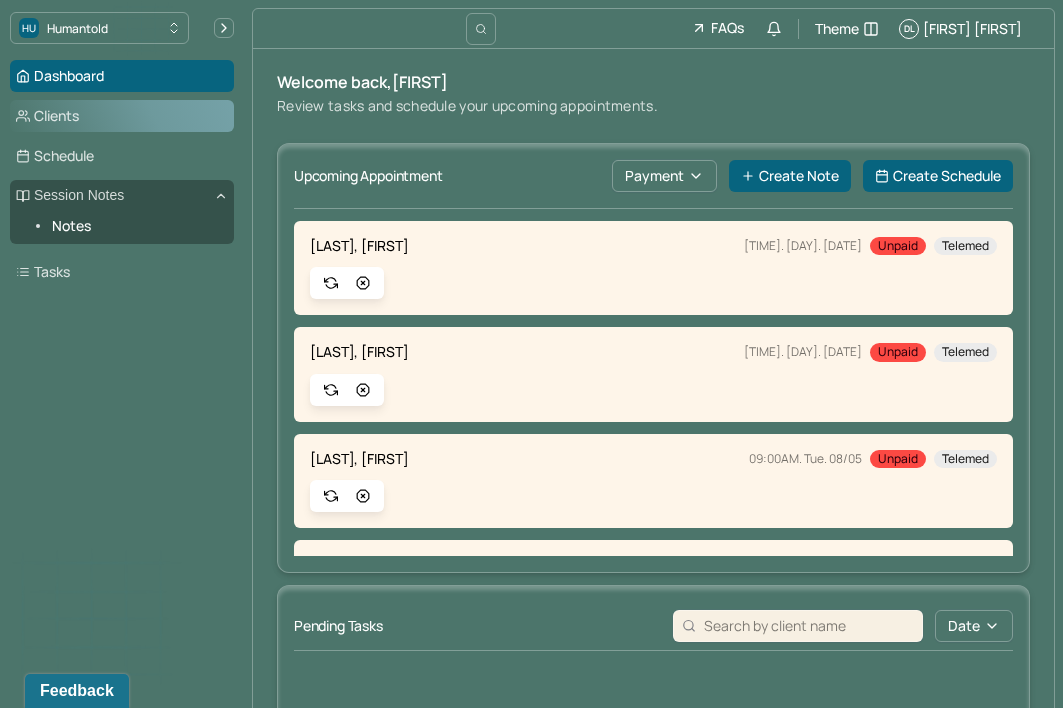 click on "Clients" at bounding box center [122, 116] 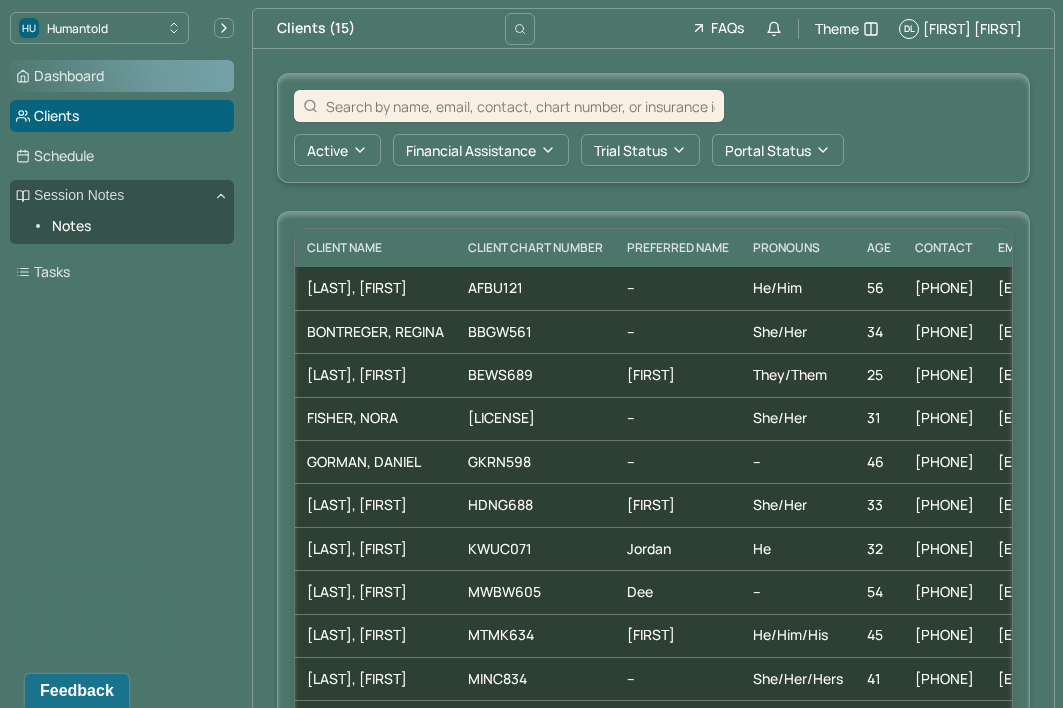 click on "Dashboard" at bounding box center (122, 76) 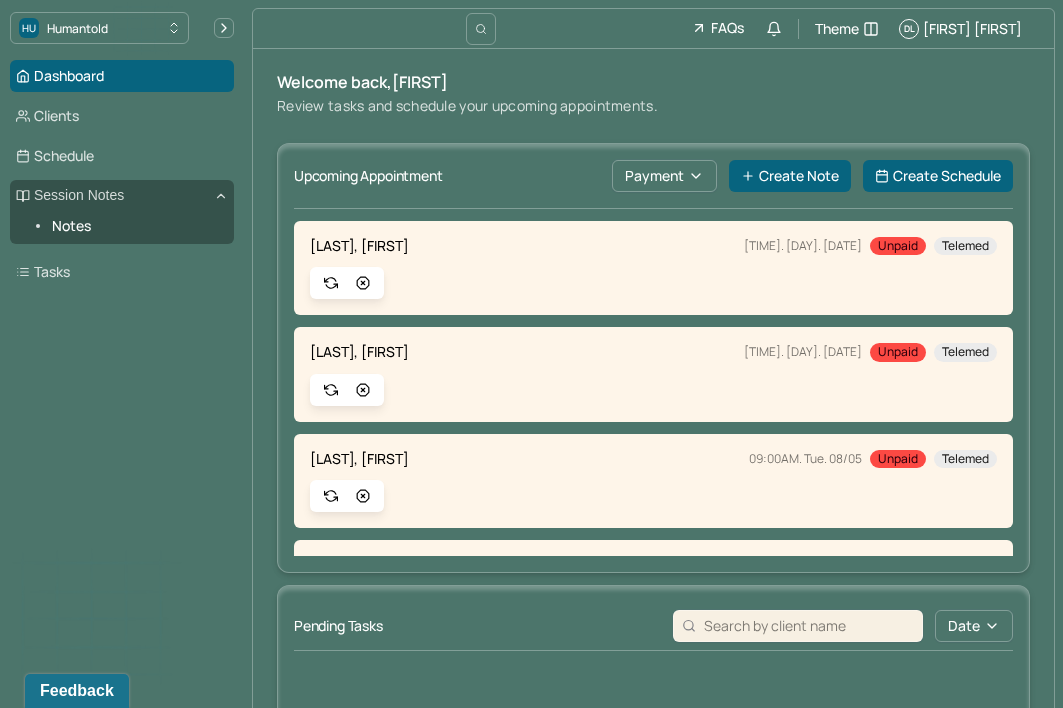 click on "FAQs Theme [FIRST]   [LAST]" at bounding box center [653, 29] 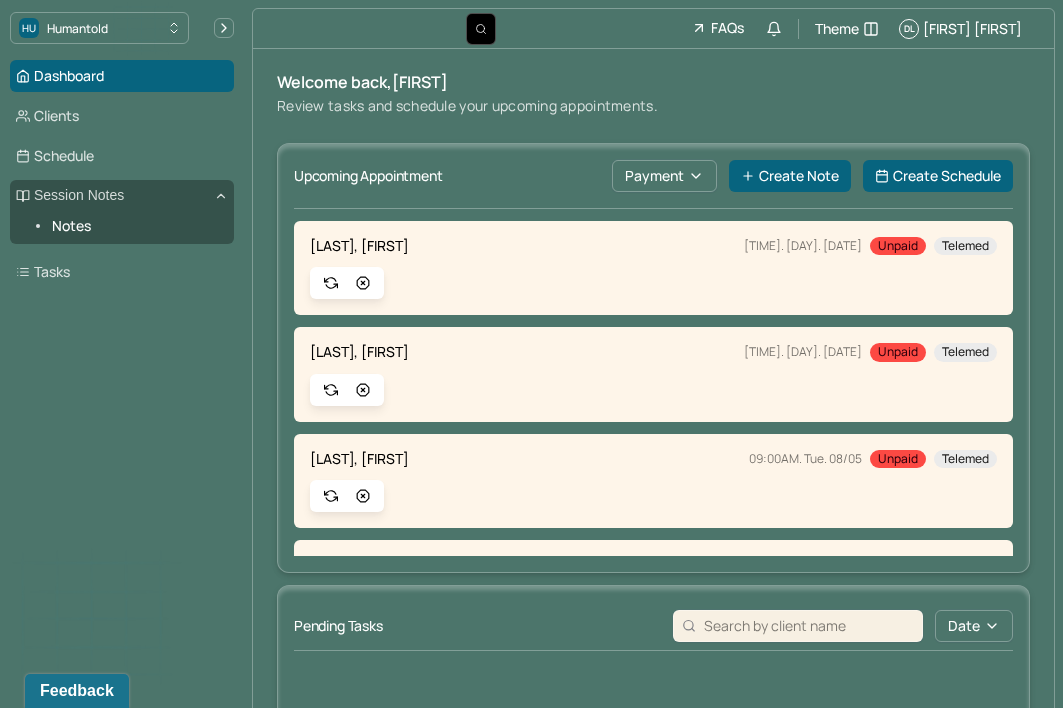 click at bounding box center (481, 29) 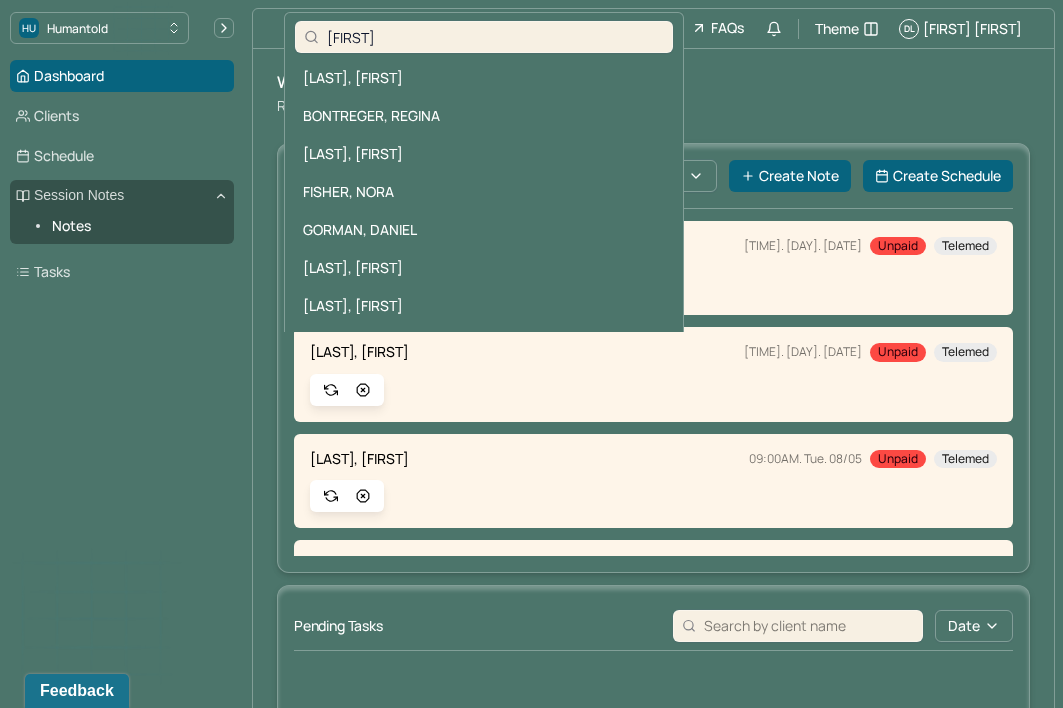 type on "[FIRST]" 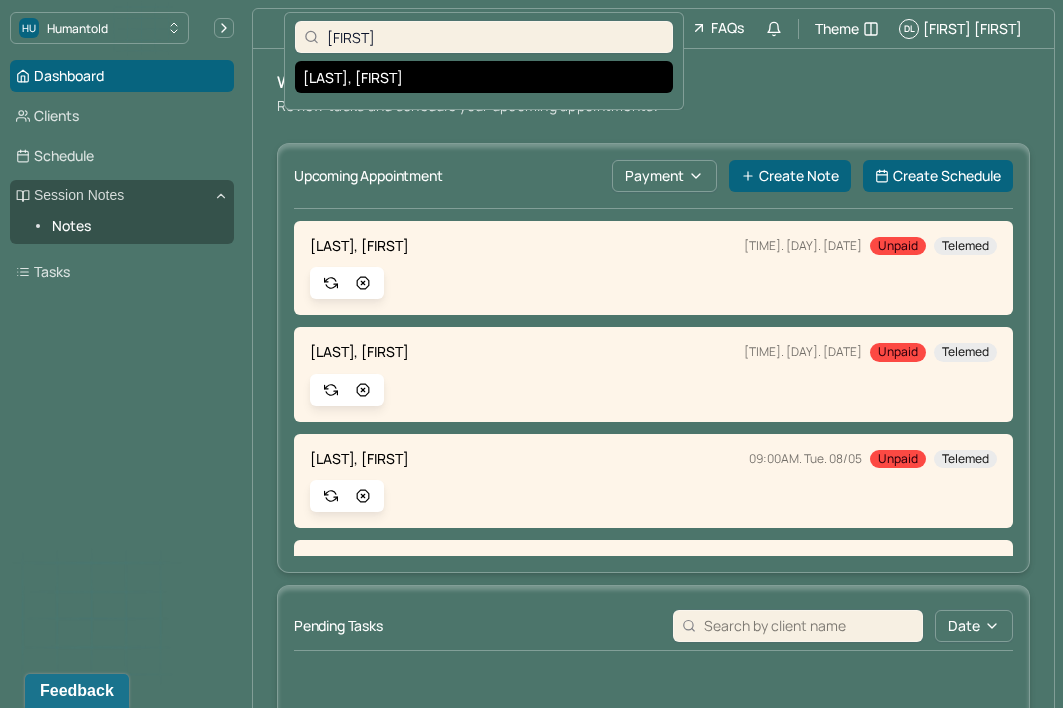 click on "[LAST], [FIRST]" at bounding box center (484, 77) 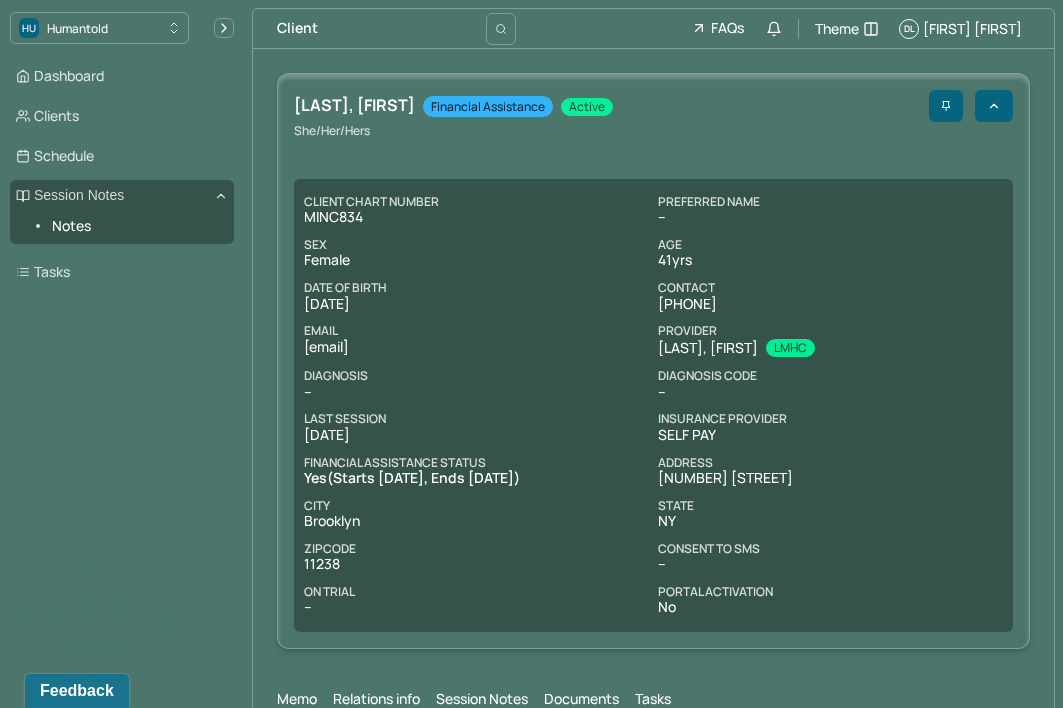scroll, scrollTop: 0, scrollLeft: 0, axis: both 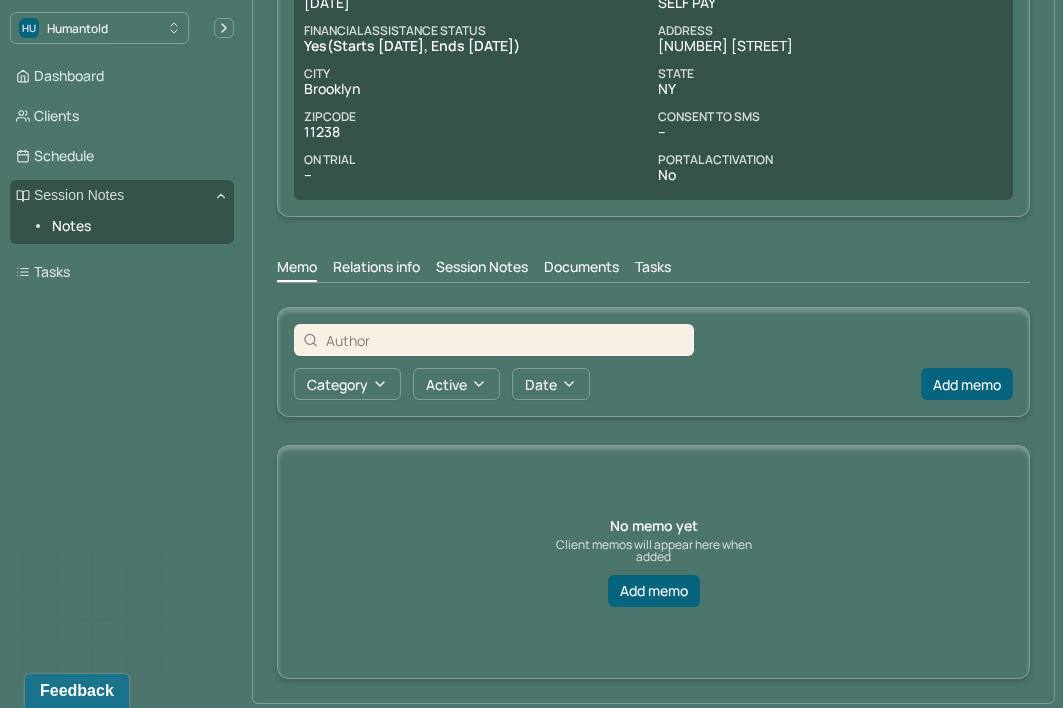 click on "Session Notes" at bounding box center (482, 269) 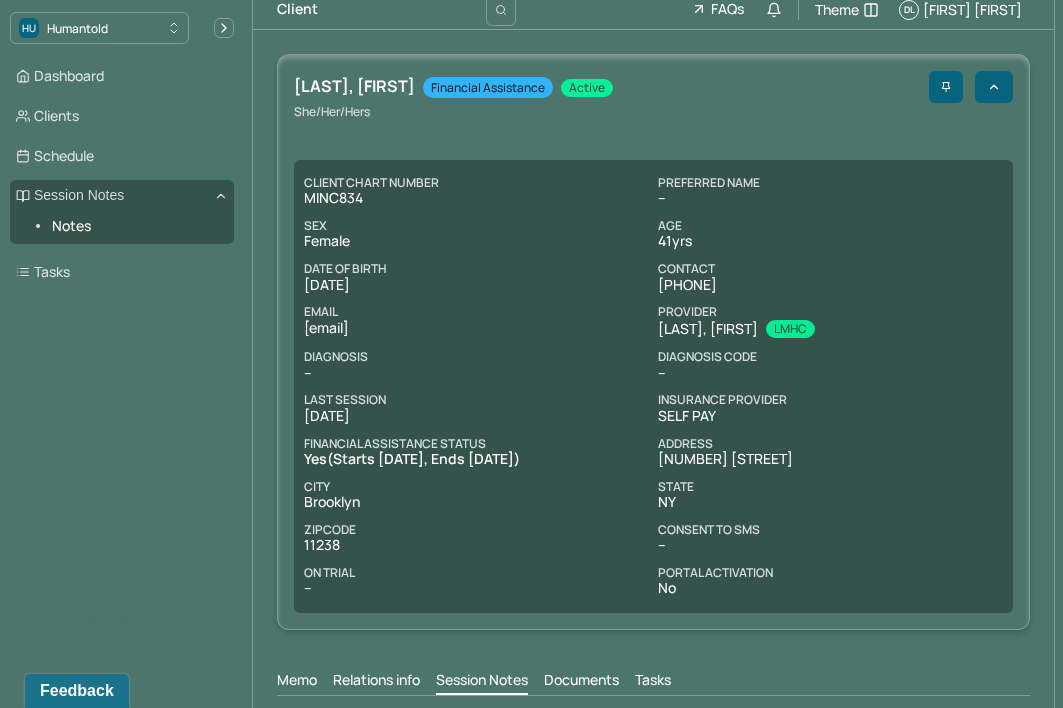 scroll, scrollTop: 0, scrollLeft: 0, axis: both 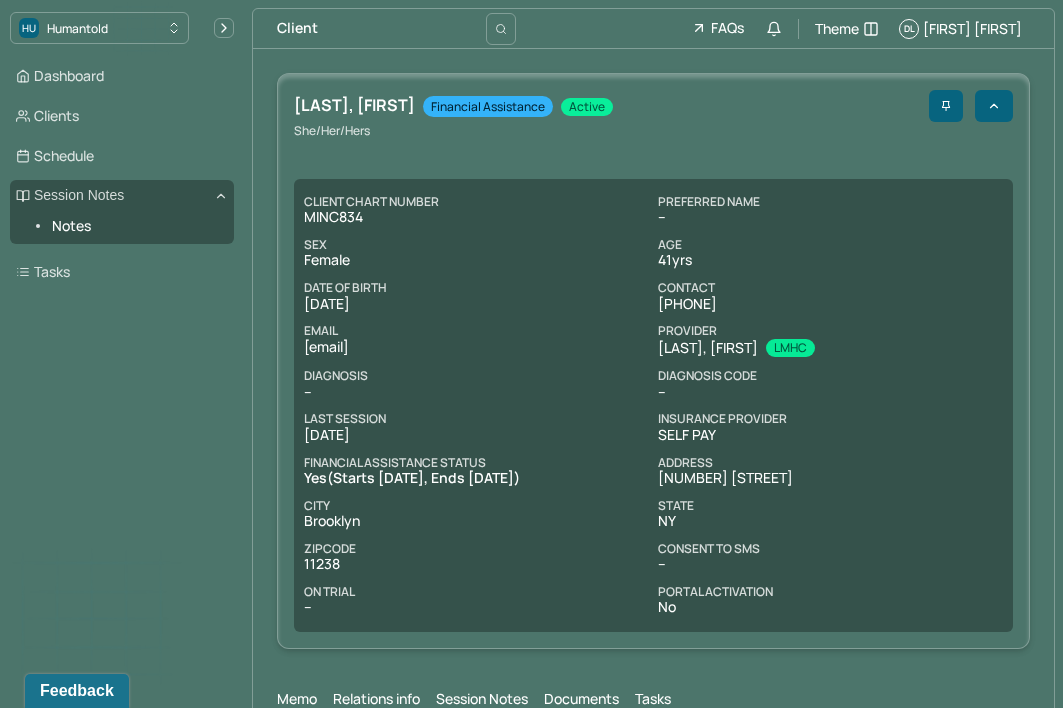 click on "Client  FAQs Theme [FIRST]   [LAST]" at bounding box center [653, 29] 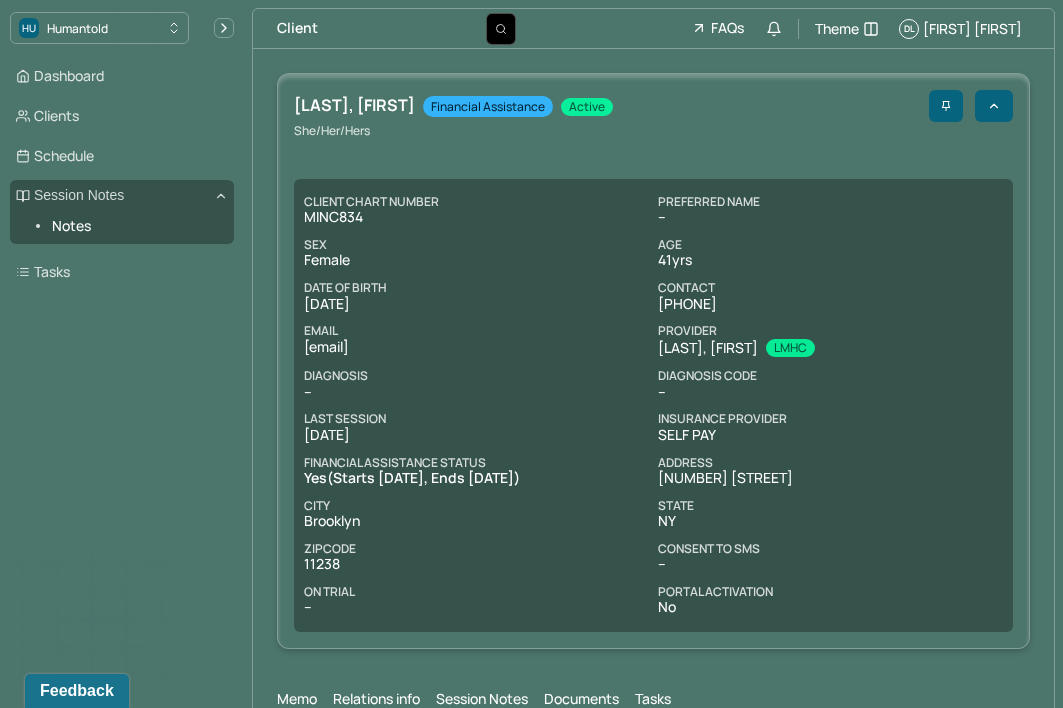 click at bounding box center [501, 29] 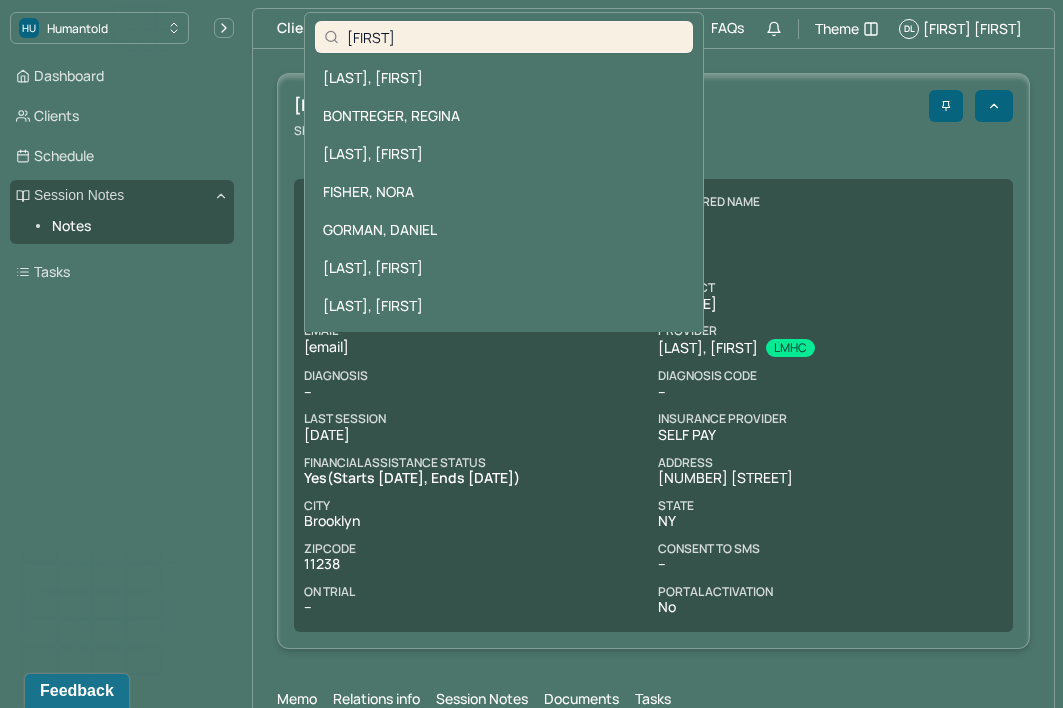 type on "[FIRST]" 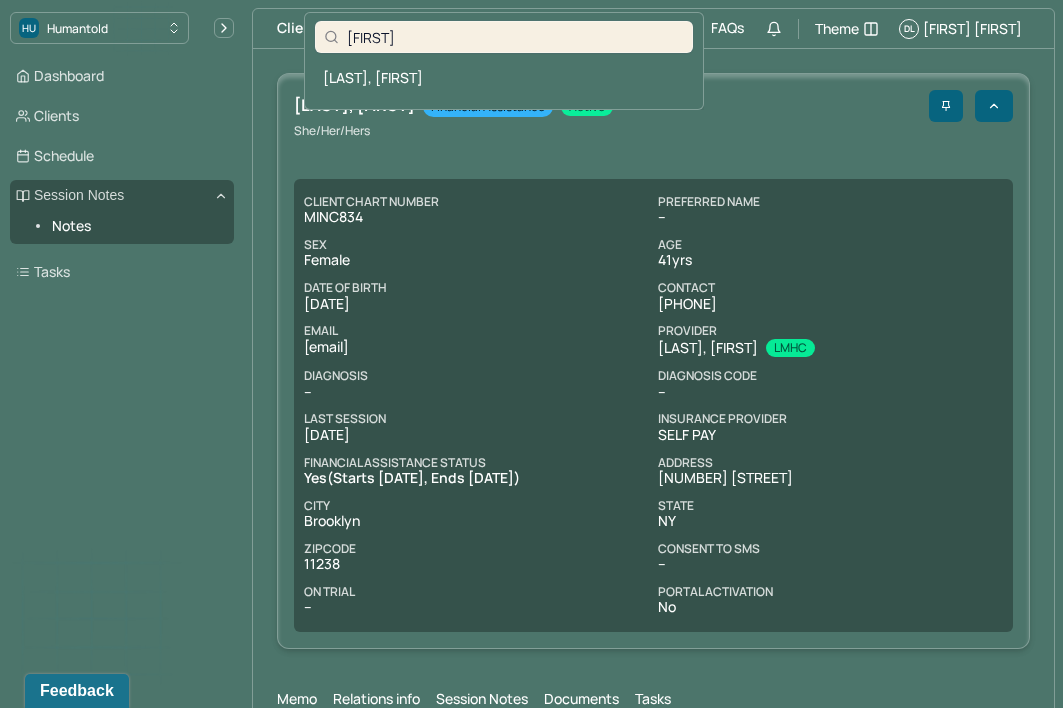 click on "[LAST], [FIRST]" at bounding box center [504, 77] 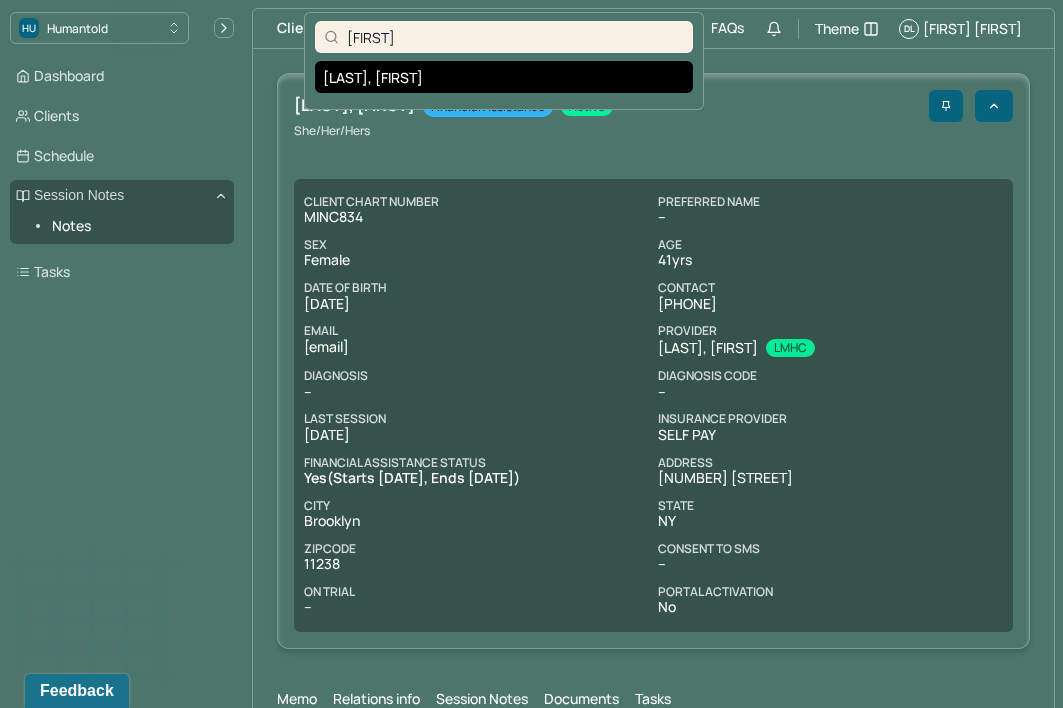 click on "[LAST], [FIRST]" at bounding box center (504, 77) 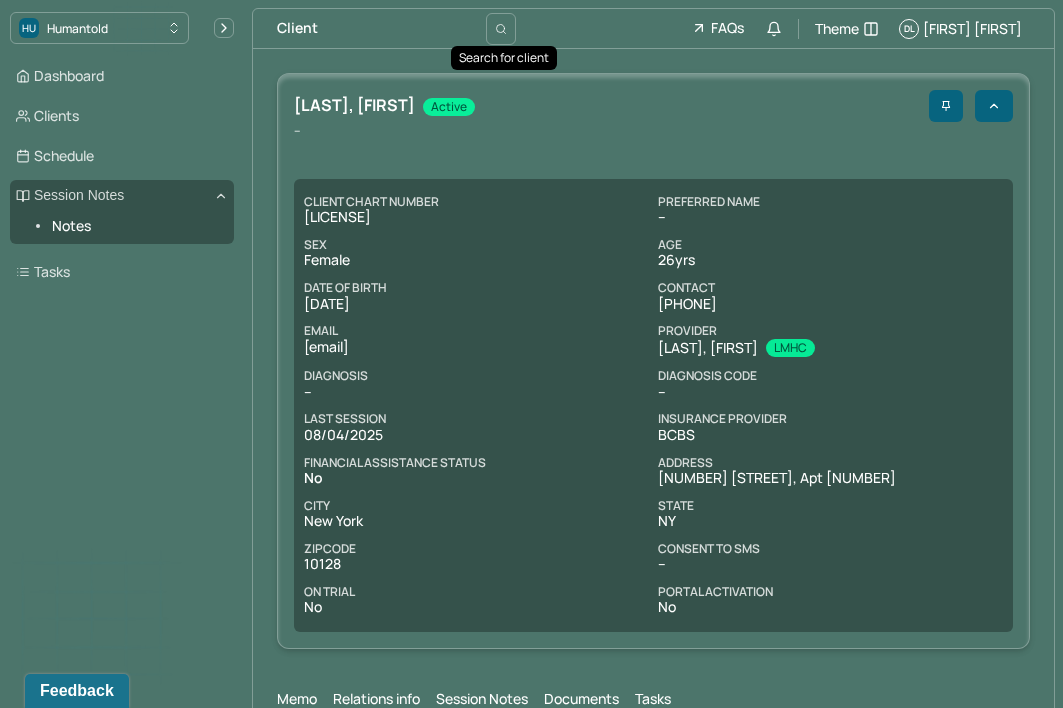 scroll, scrollTop: 0, scrollLeft: 0, axis: both 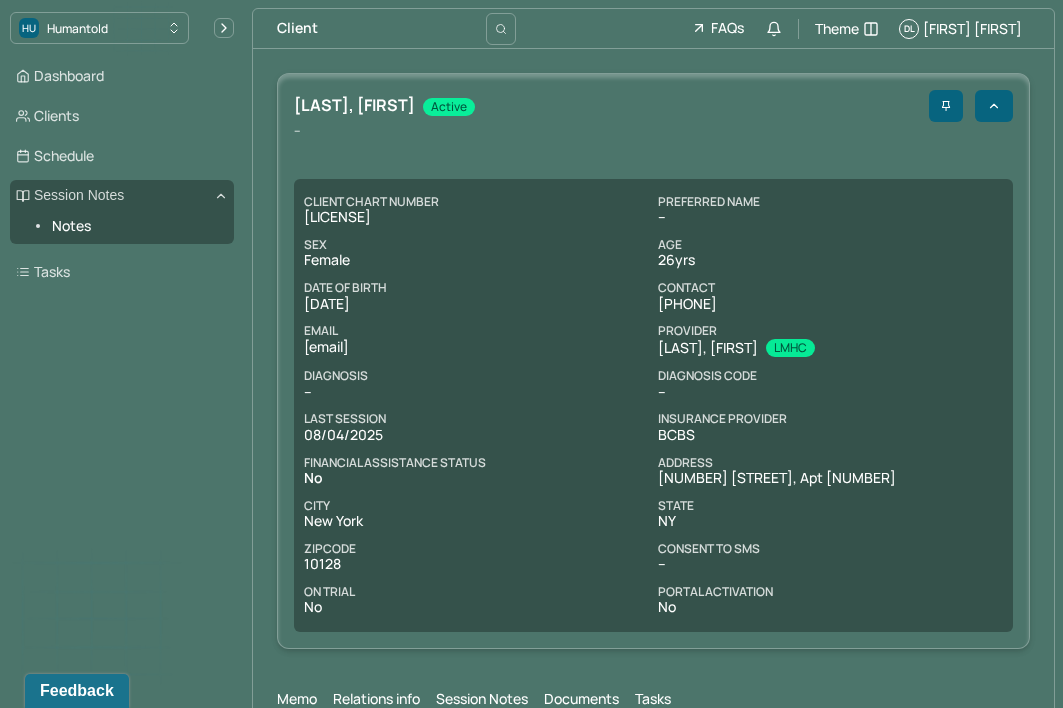 click on "Client  FAQs Theme [FIRST]   [LAST]" at bounding box center (653, 29) 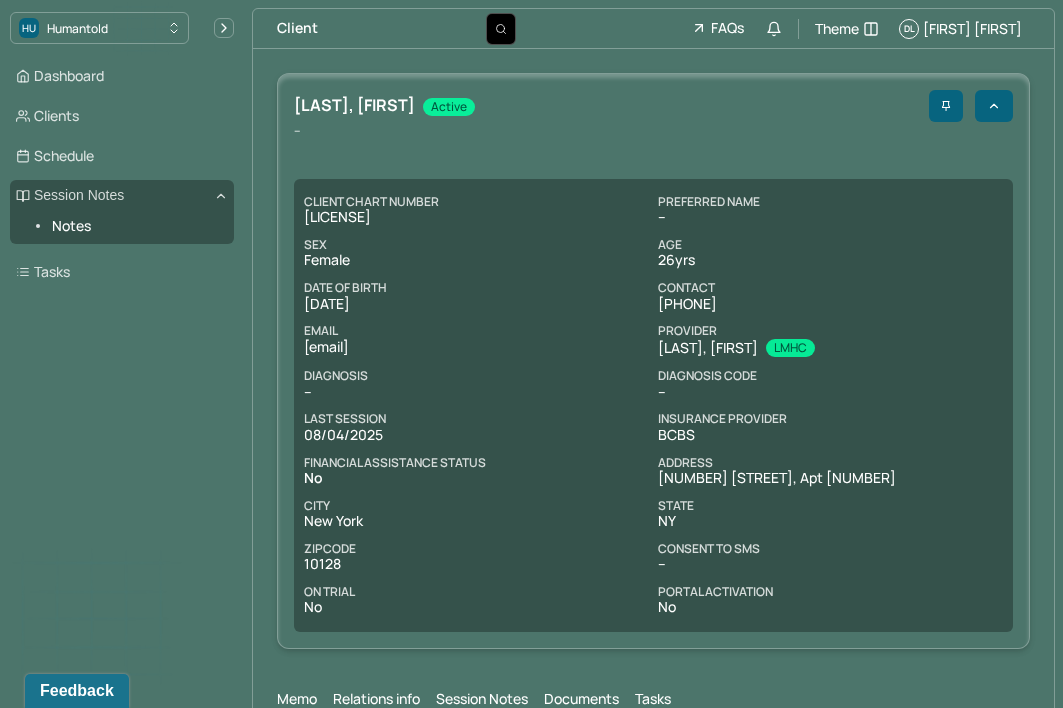 click at bounding box center [501, 29] 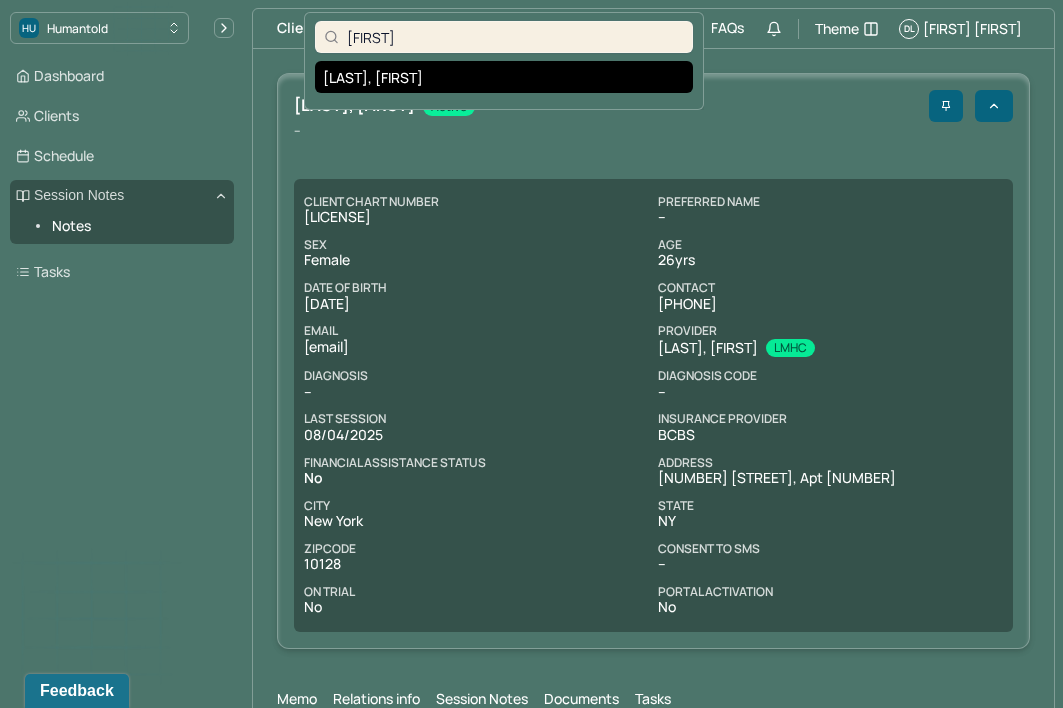 type on "[FIRST]" 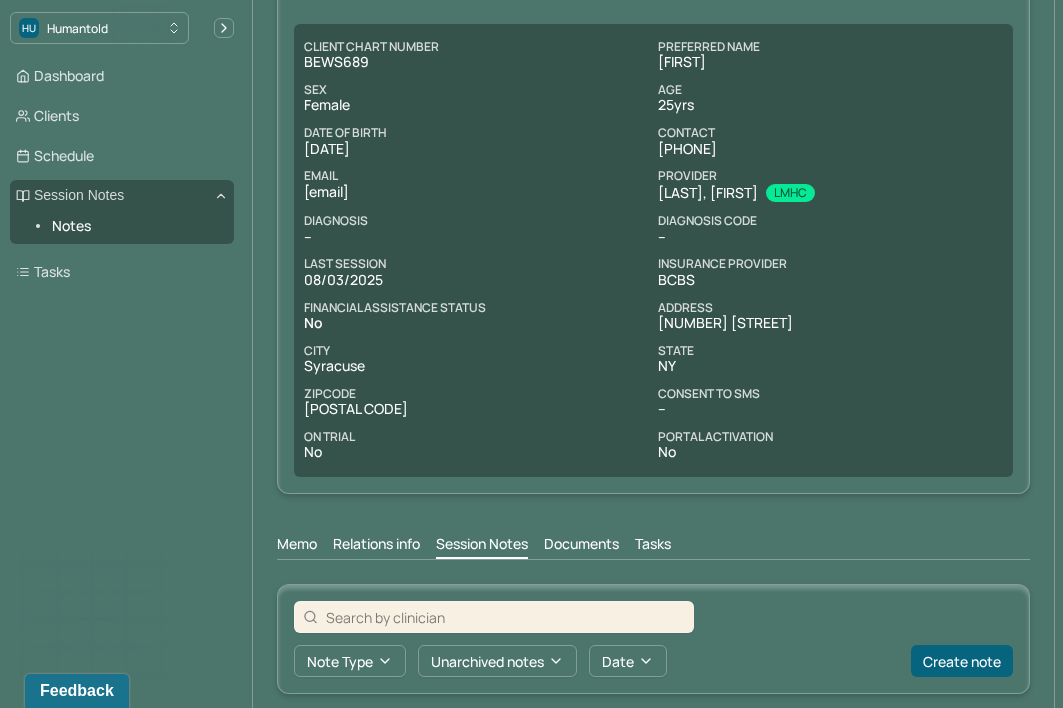 scroll, scrollTop: 157, scrollLeft: 0, axis: vertical 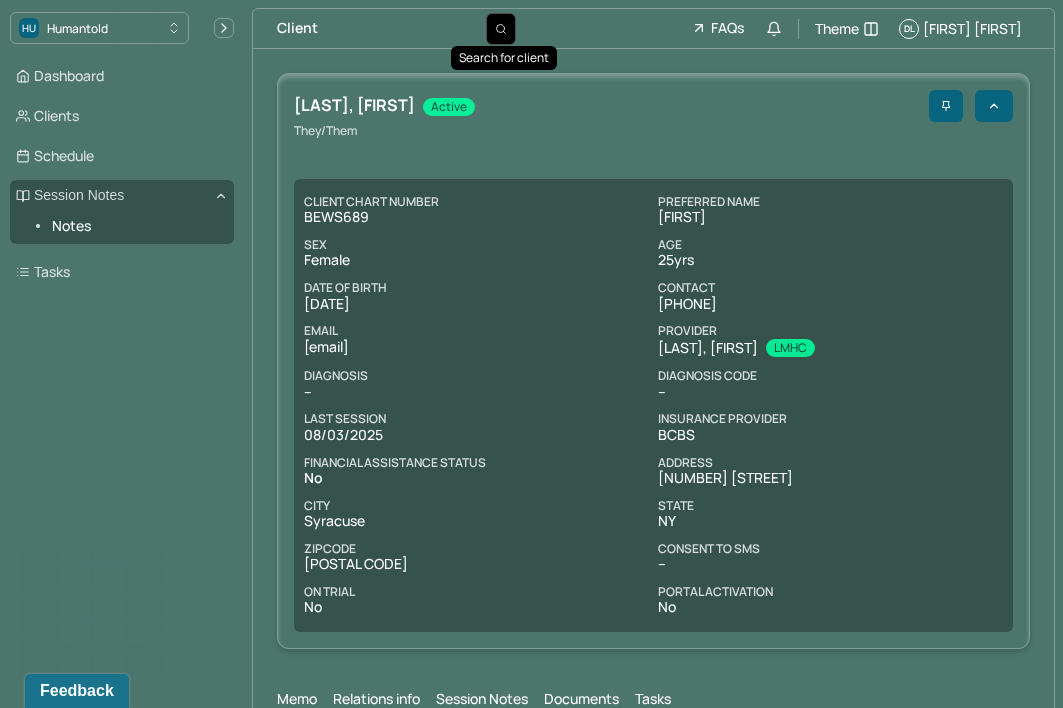 click at bounding box center (501, 29) 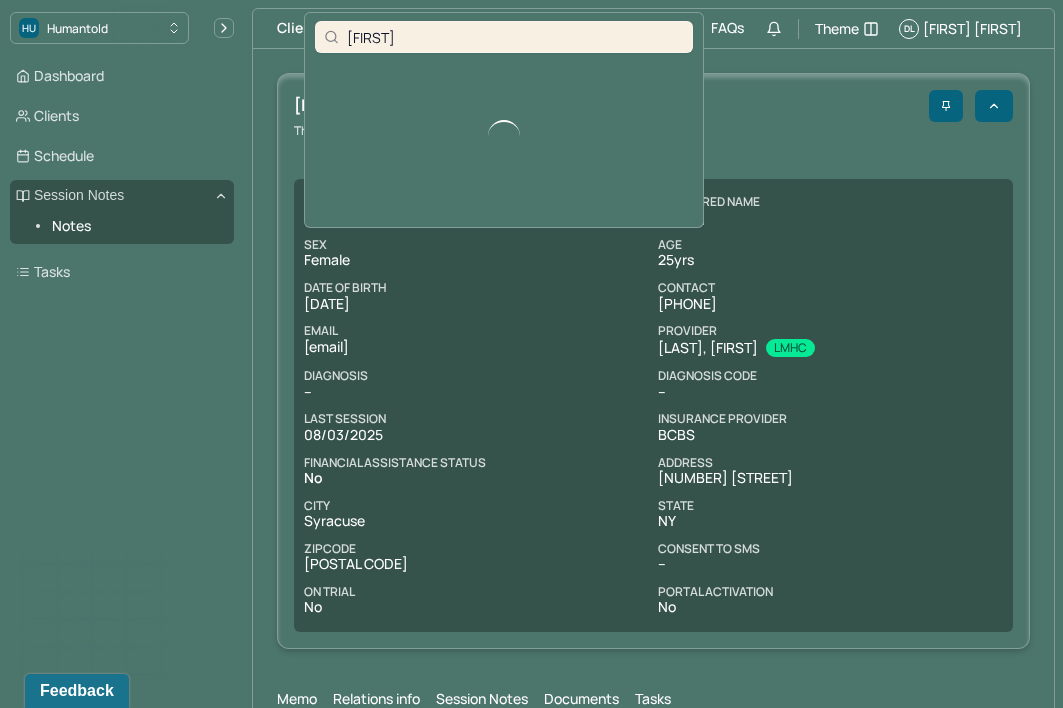 type on "[FIRST]" 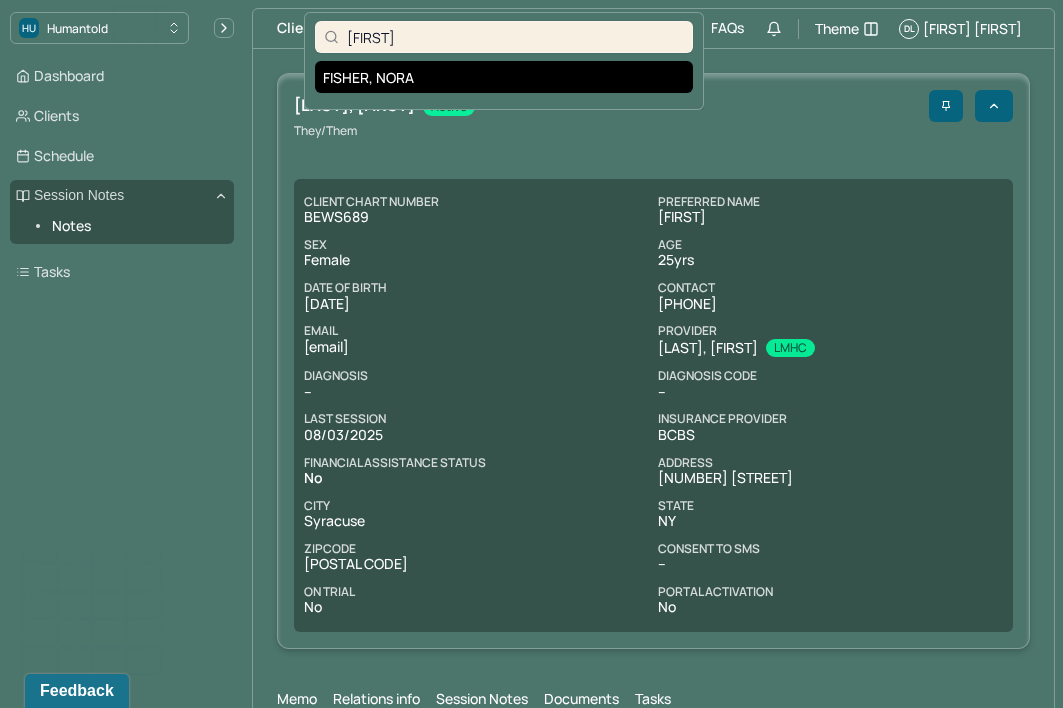 click on "FISHER, NORA" at bounding box center [504, 77] 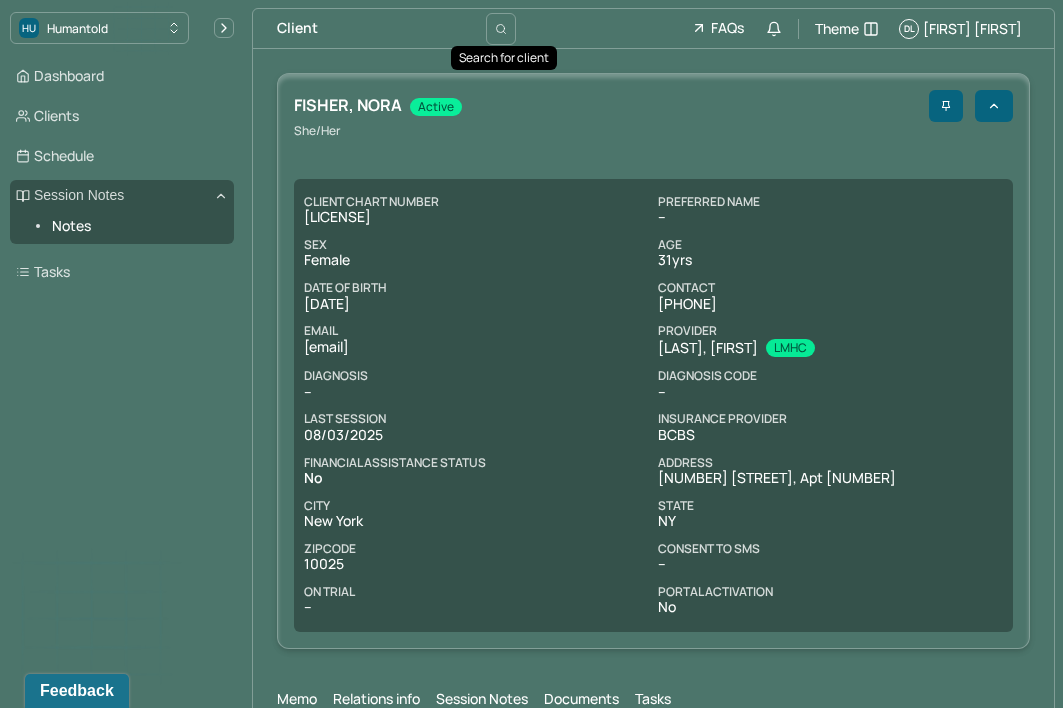scroll, scrollTop: 0, scrollLeft: 0, axis: both 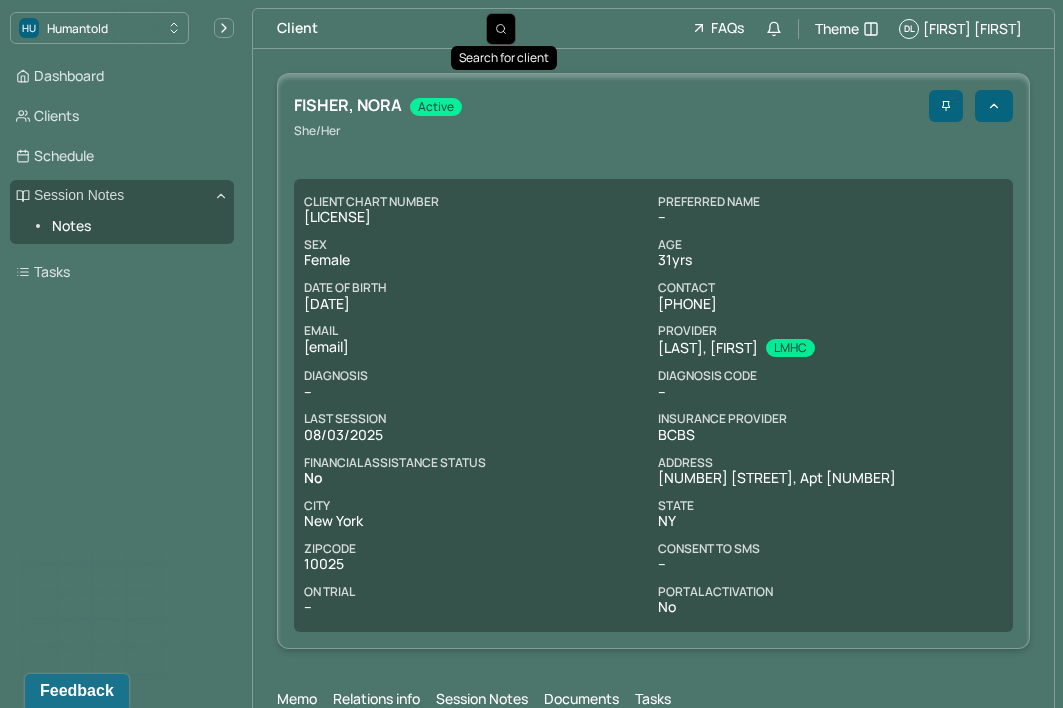click at bounding box center [501, 29] 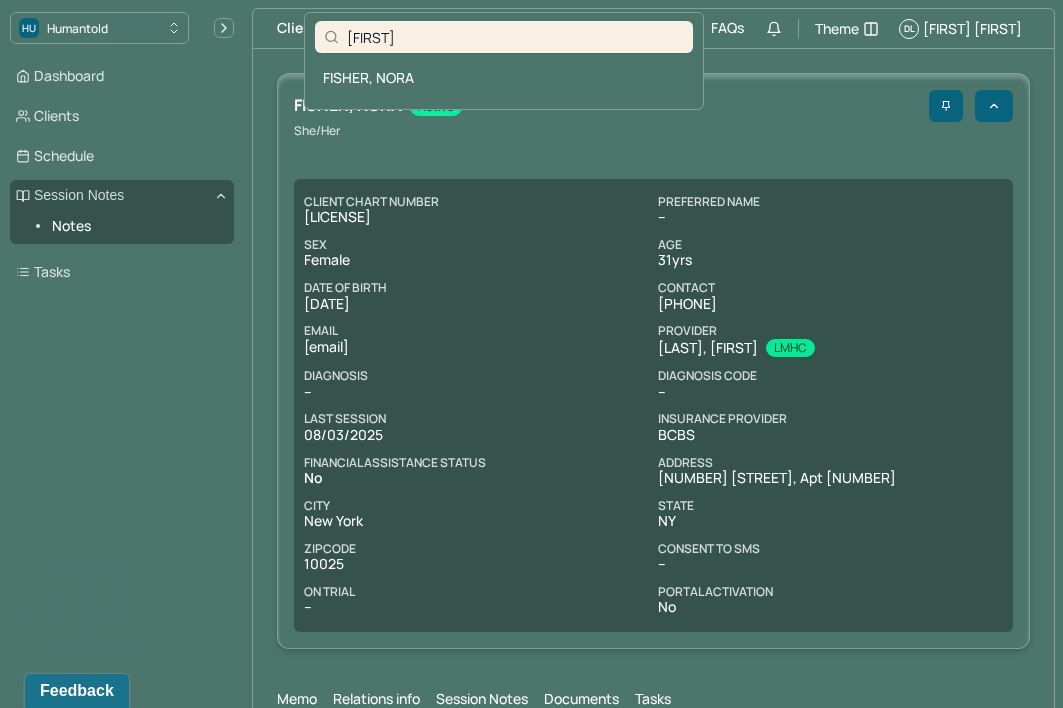 type on "[FIRST]" 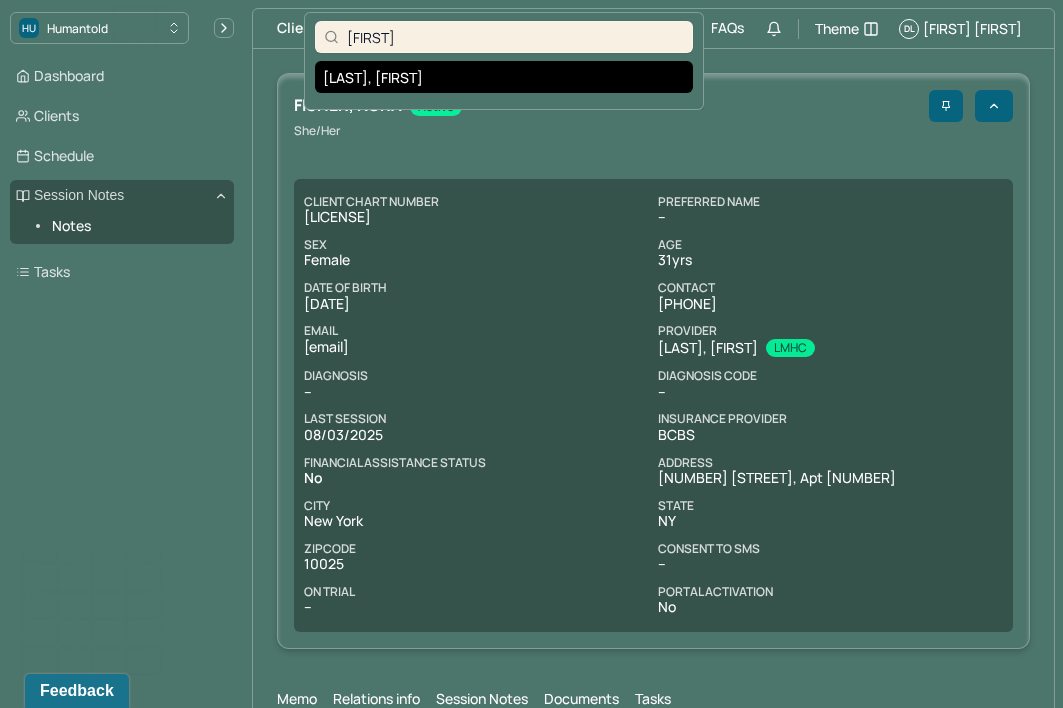 click on "[LAST], [FIRST]" at bounding box center (504, 77) 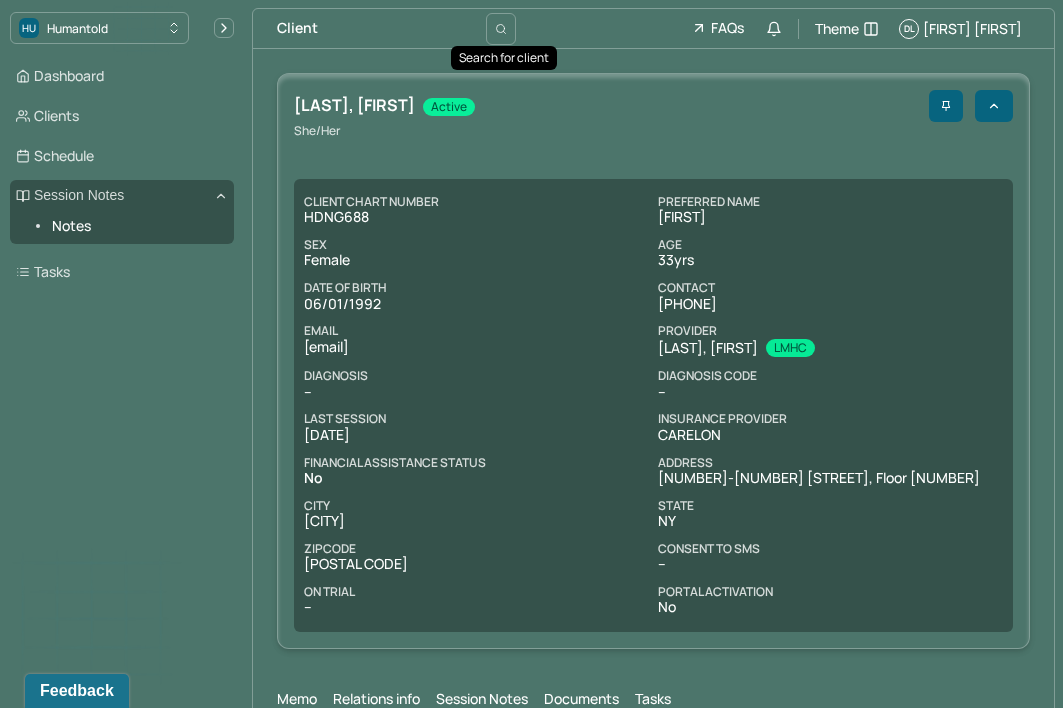 scroll, scrollTop: 0, scrollLeft: 0, axis: both 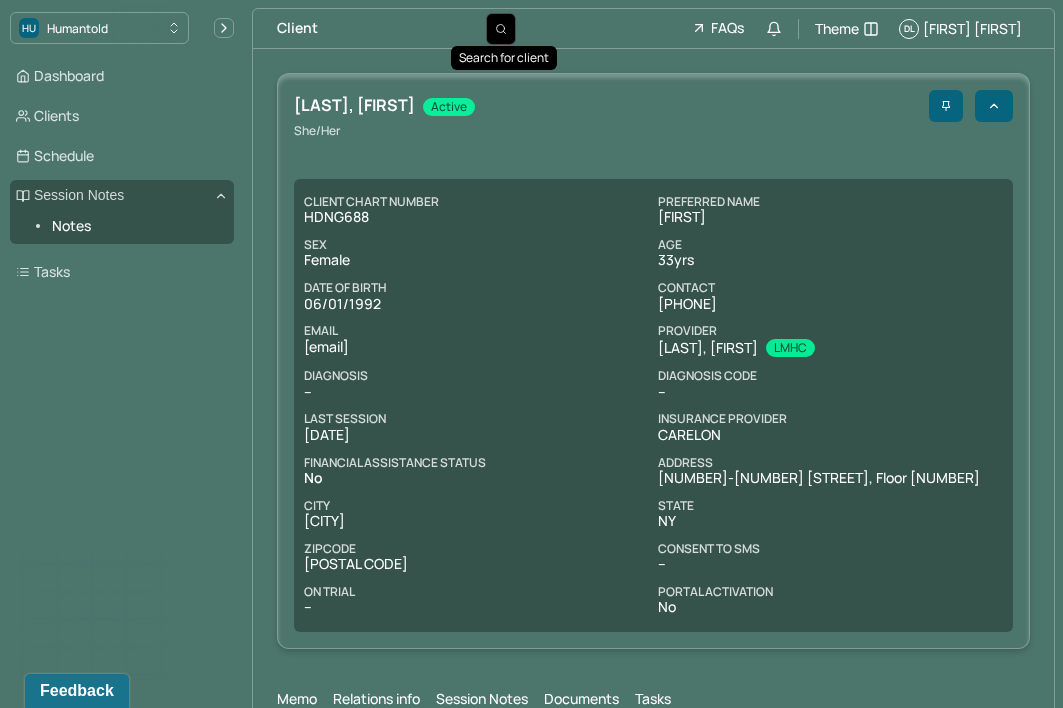 click at bounding box center [501, 29] 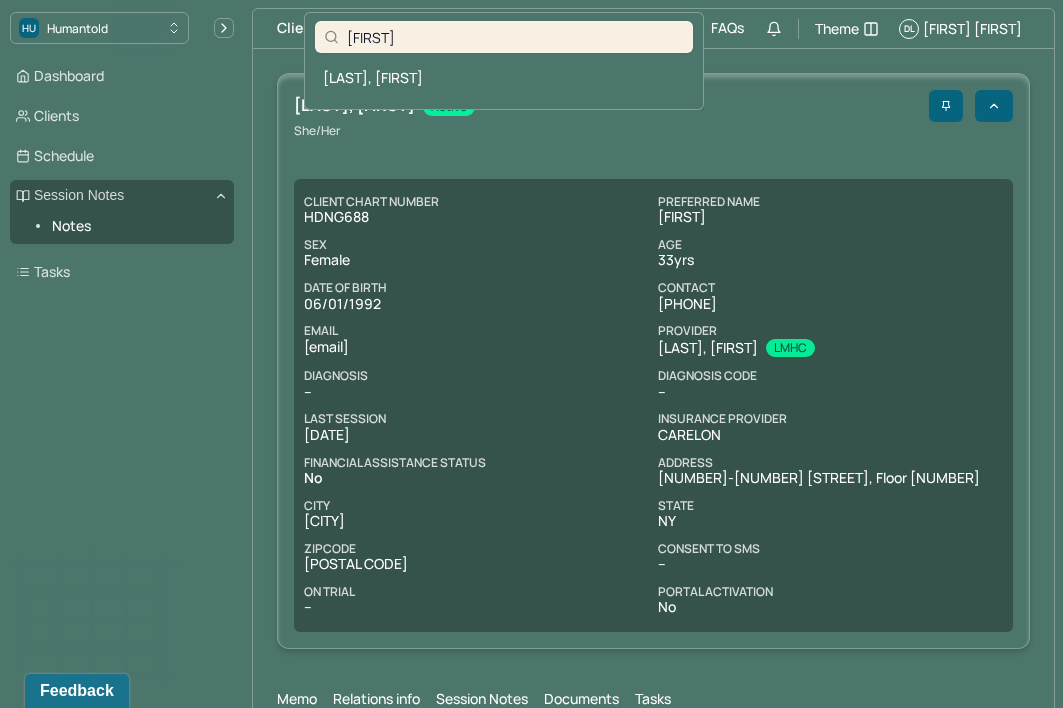 click on "CLIENT CHART NUMBER HDNG688 PREFERRED NAME [FIRST] SEX female AGE [AGE]  yrs DATE OF BIRTH [DATE]  CONTACT [PHONE] EMAIL [EMAIL] PROVIDER [LAST], [FIRST] LMHC DIAGNOSIS -- DIAGNOSIS CODE -- LAST SESSION [DATE] insurance provider CARELON FINANCIAL ASSISTANCE STATUS no Address [NUMBER]-[NUMBER] [STREET], Floor [NUMBER] City [CITY] State NY Zipcode [POSTAL CODE] Consent to Sms -- On Trial -- Portal Activation No" at bounding box center (653, 405) 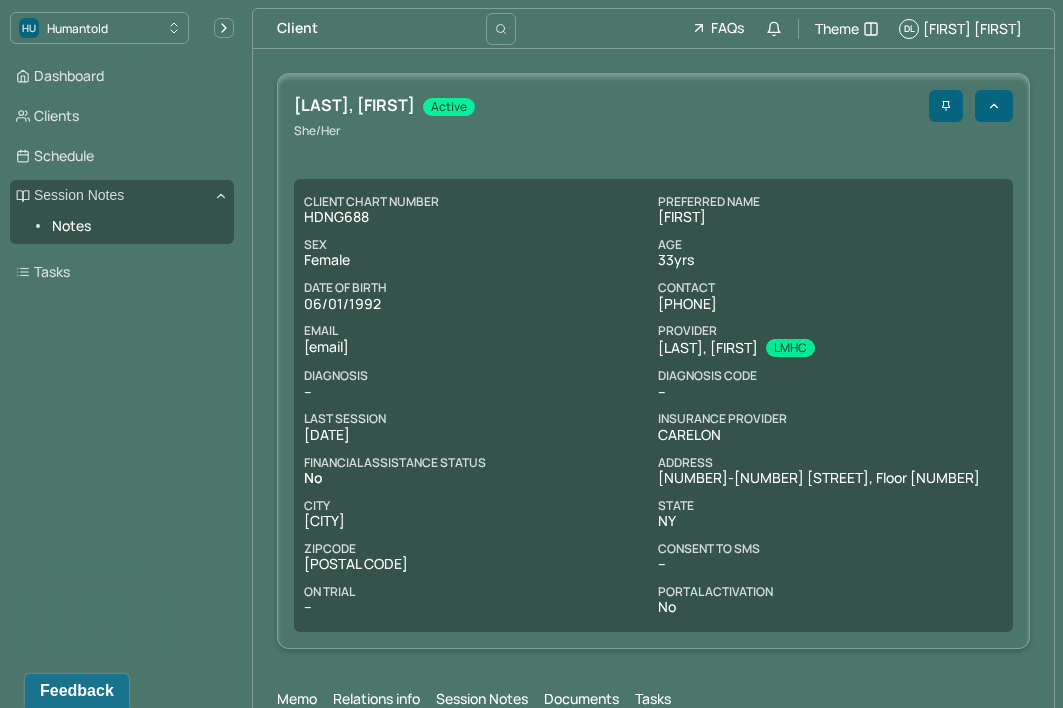 scroll, scrollTop: 0, scrollLeft: 0, axis: both 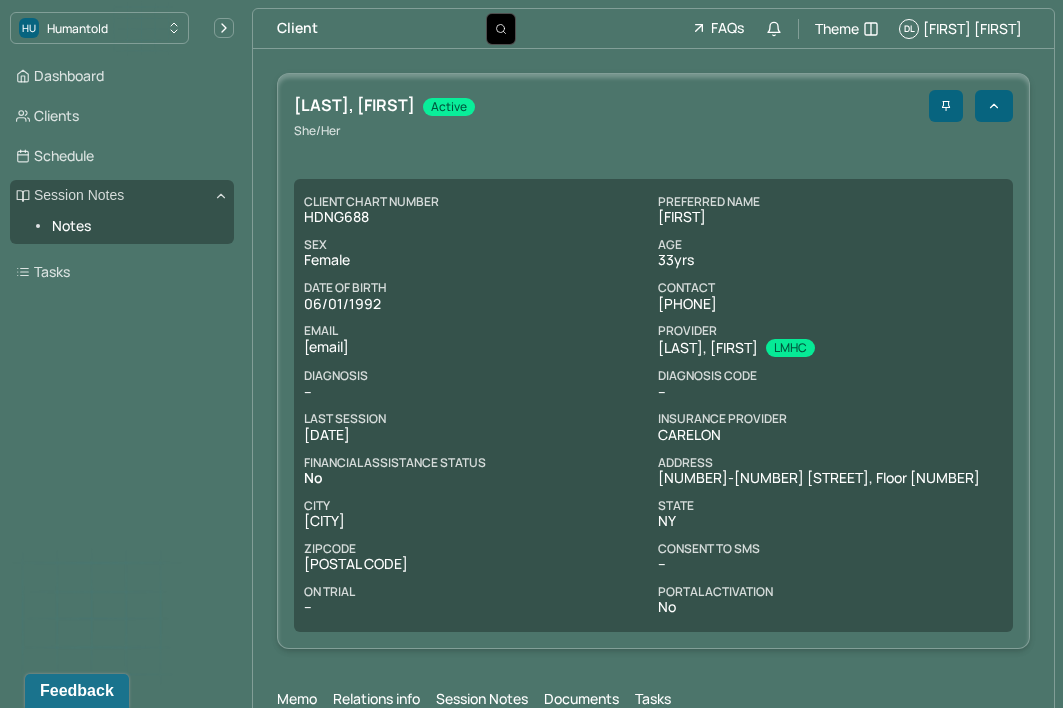 click at bounding box center [501, 29] 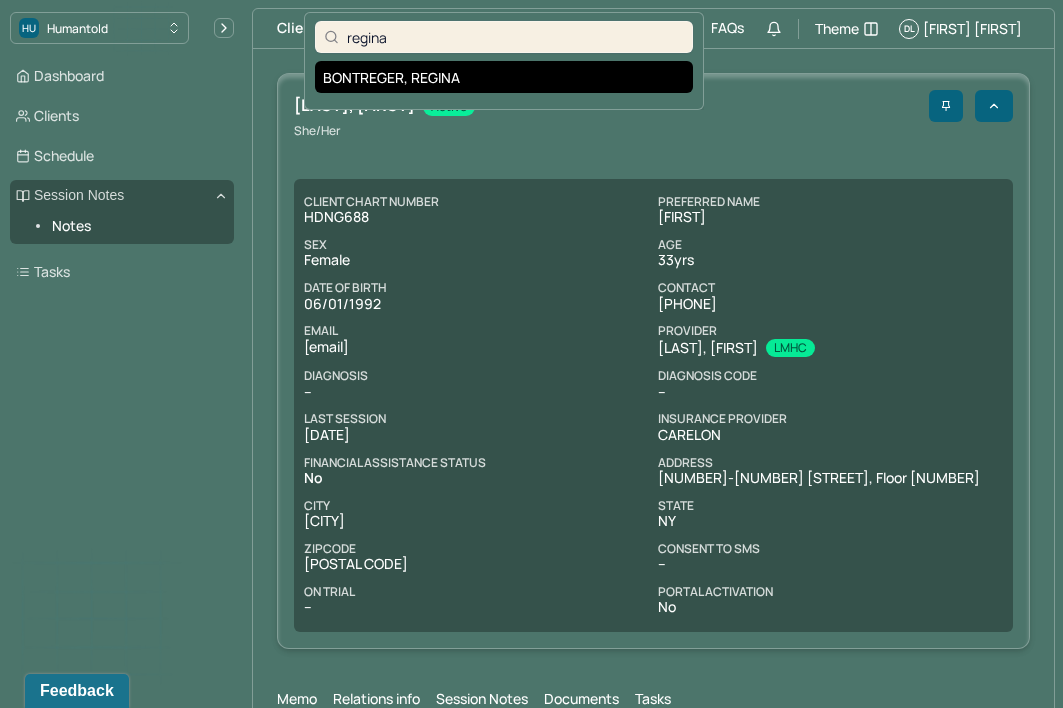 type on "regina" 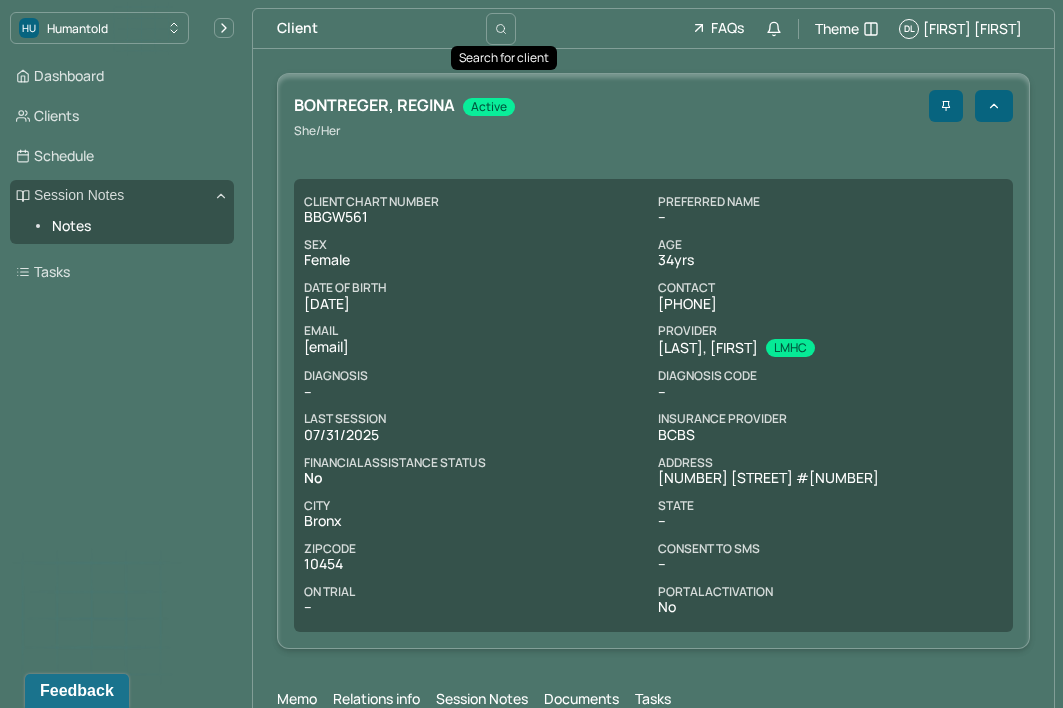 scroll, scrollTop: 0, scrollLeft: 0, axis: both 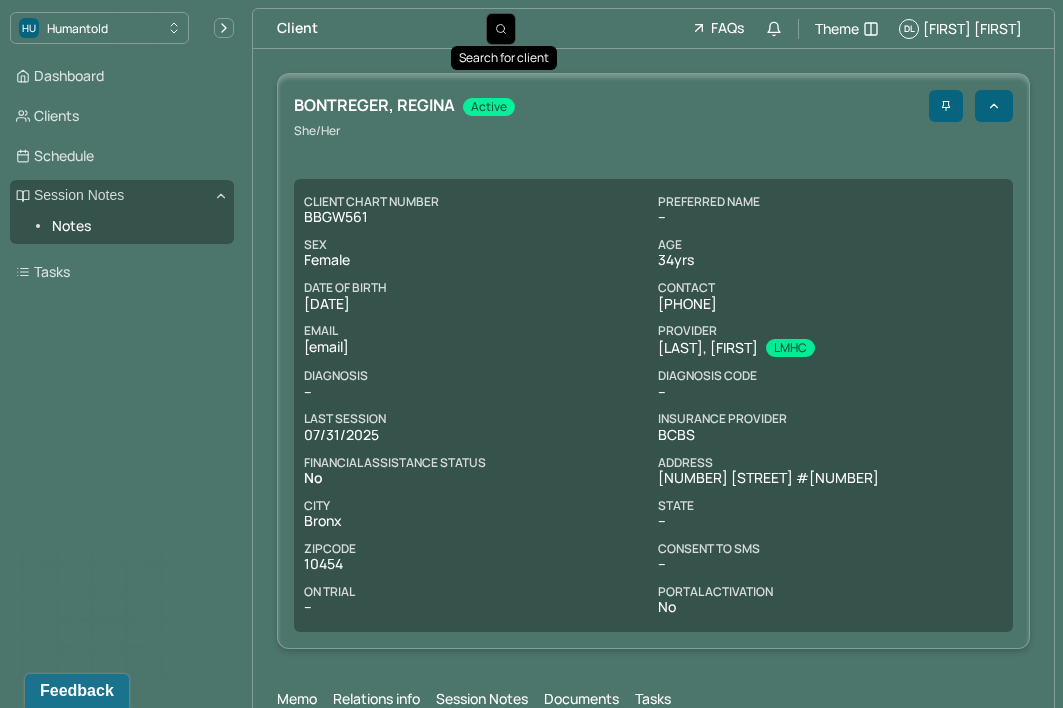 click 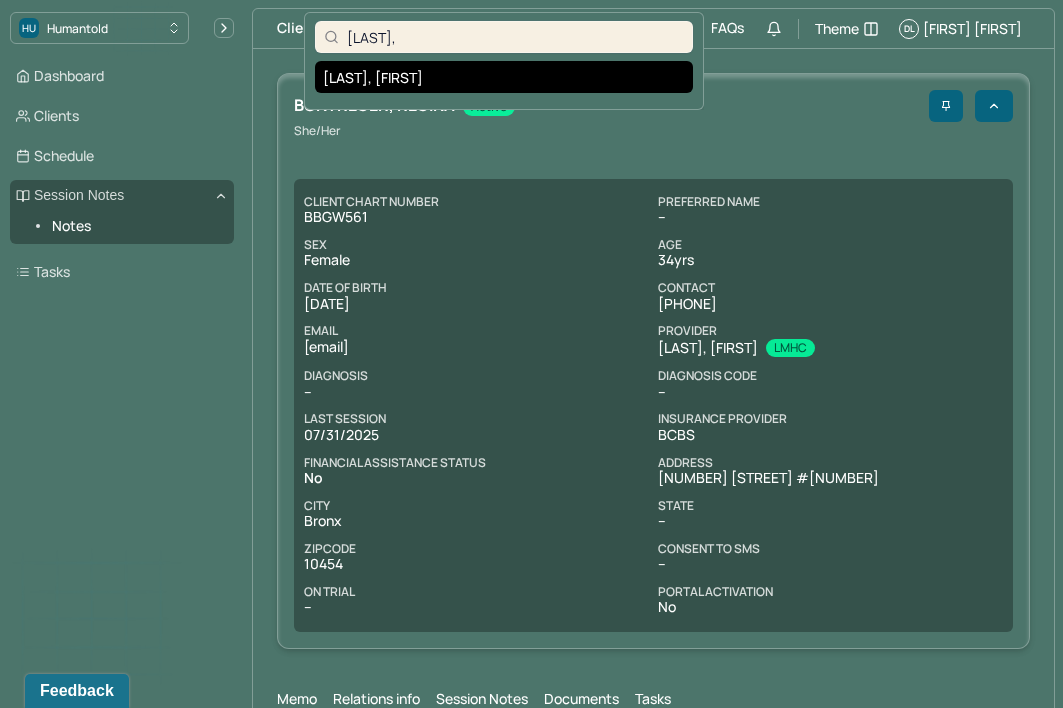 type on "[LAST]," 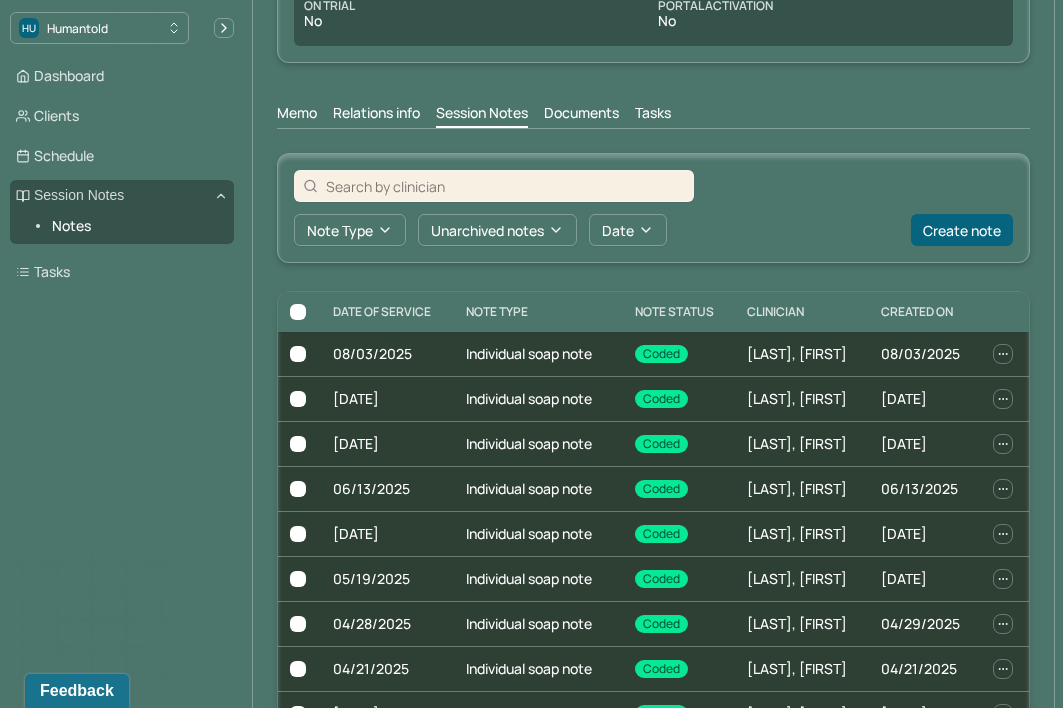 scroll, scrollTop: 587, scrollLeft: 0, axis: vertical 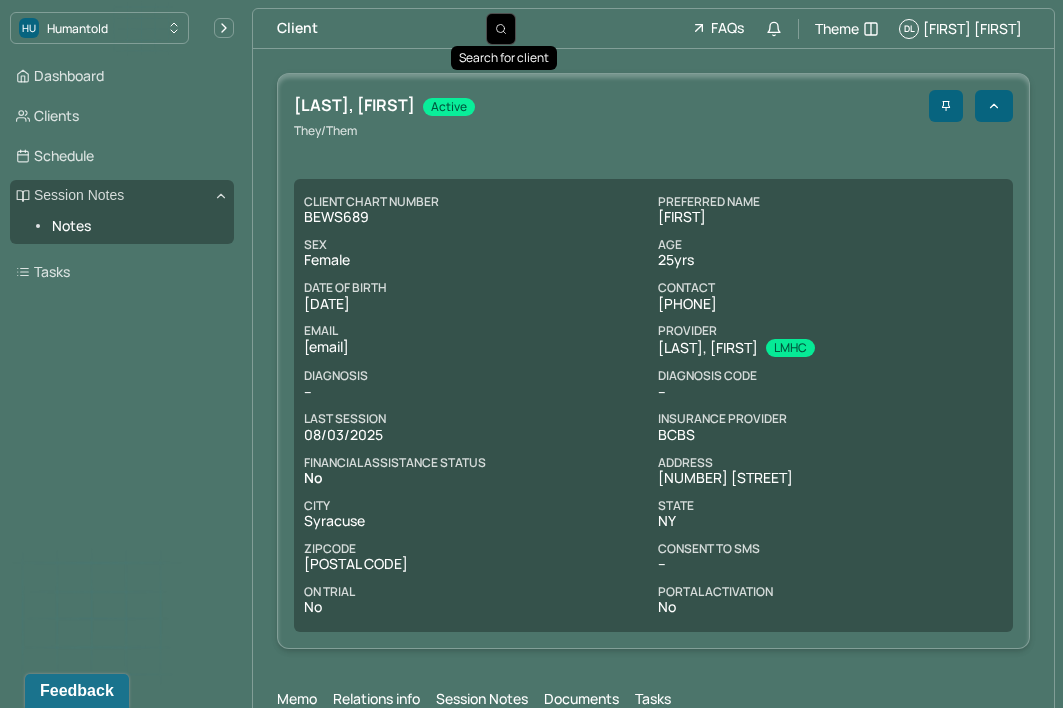 click at bounding box center [501, 29] 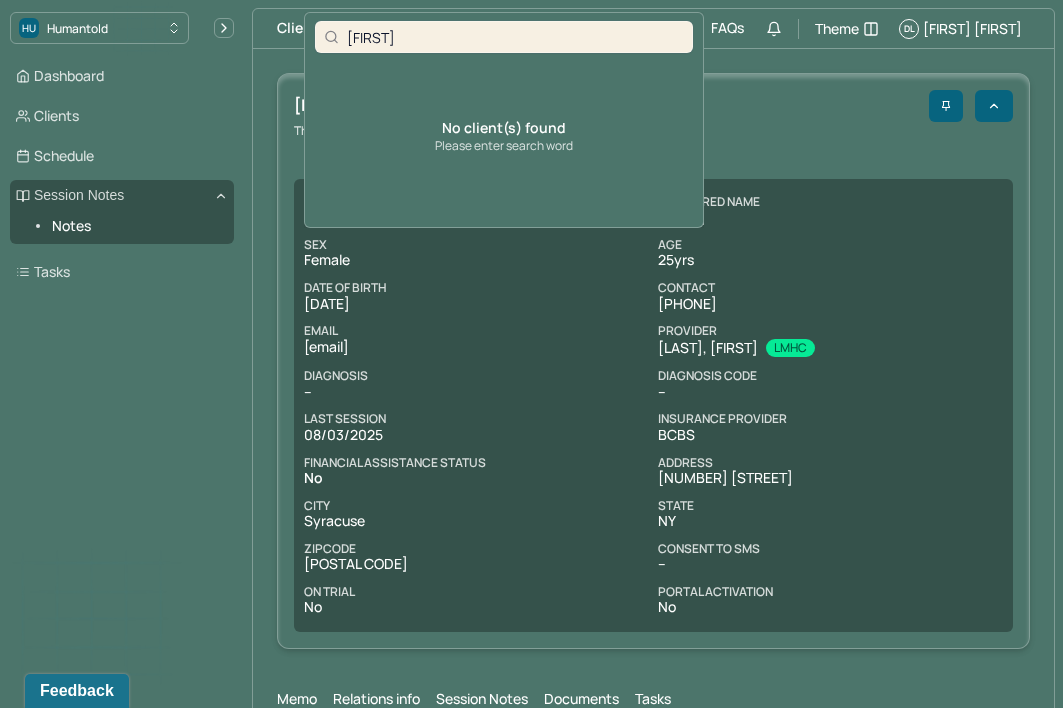 type on "[FIRST]" 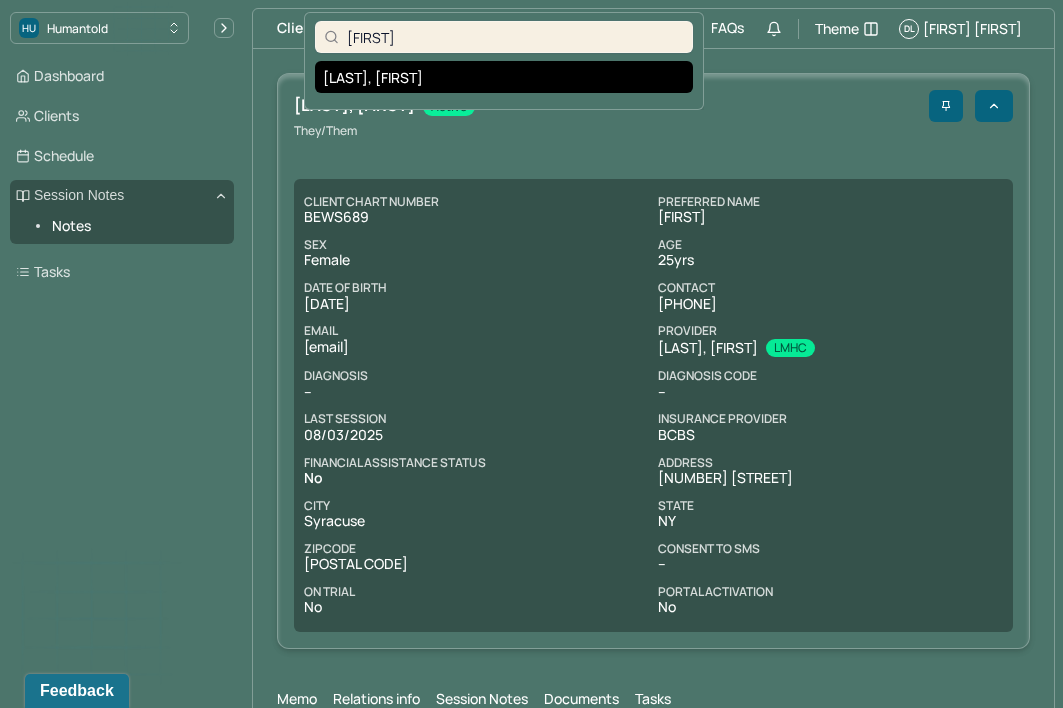 click on "[LAST], [FIRST]" at bounding box center (504, 77) 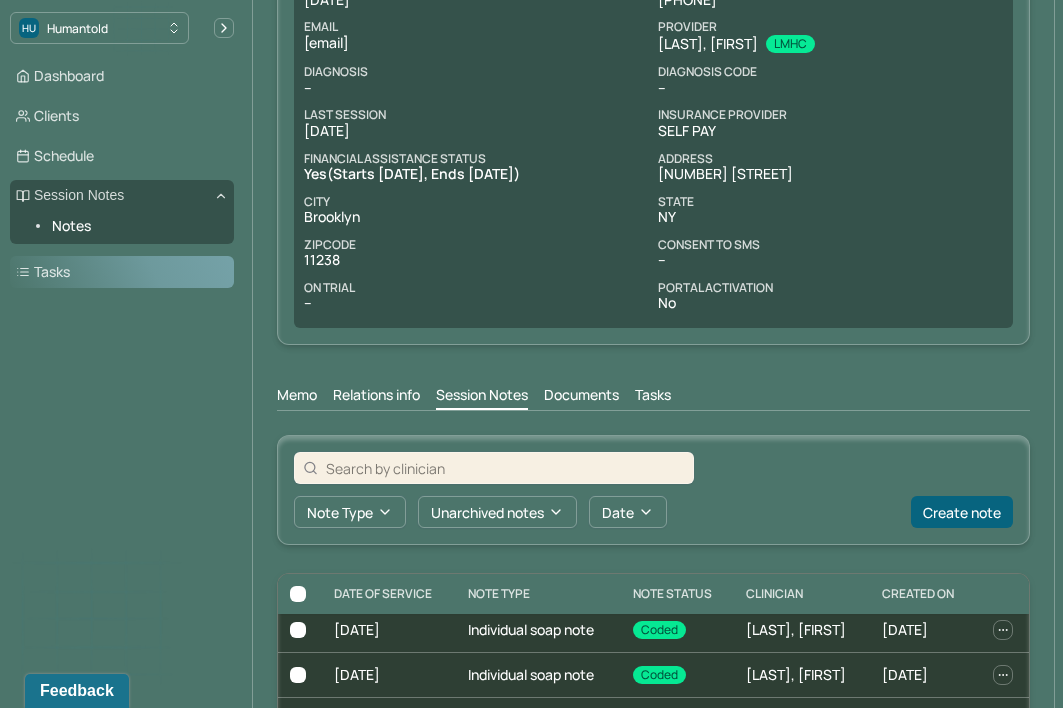 scroll, scrollTop: 0, scrollLeft: 0, axis: both 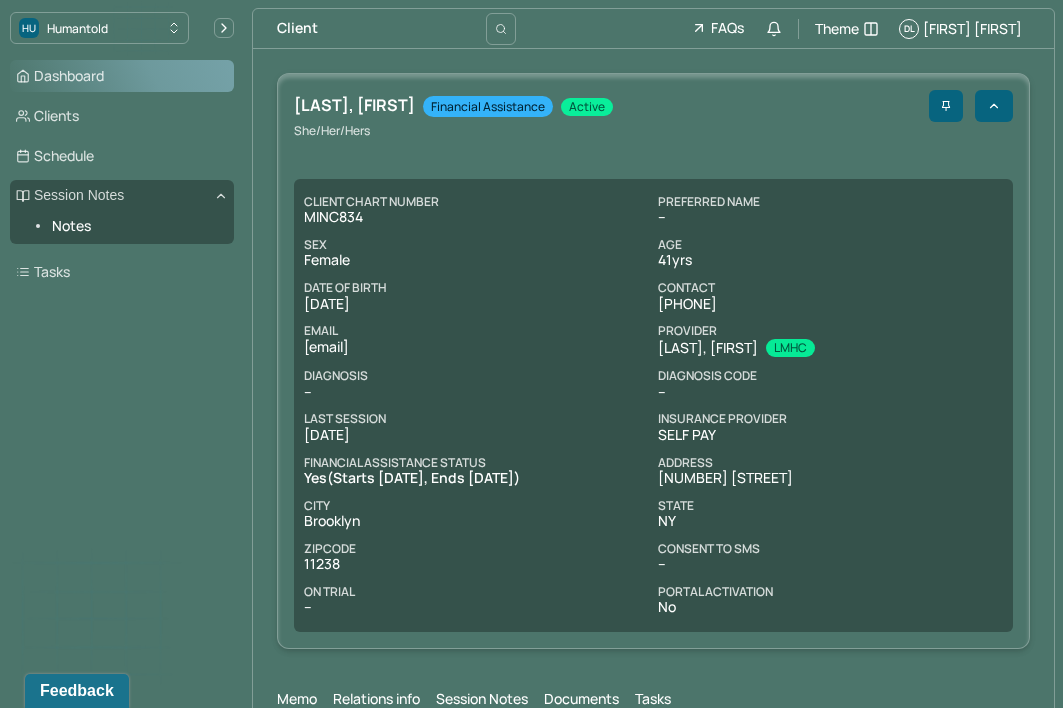 click on "Dashboard" at bounding box center [122, 76] 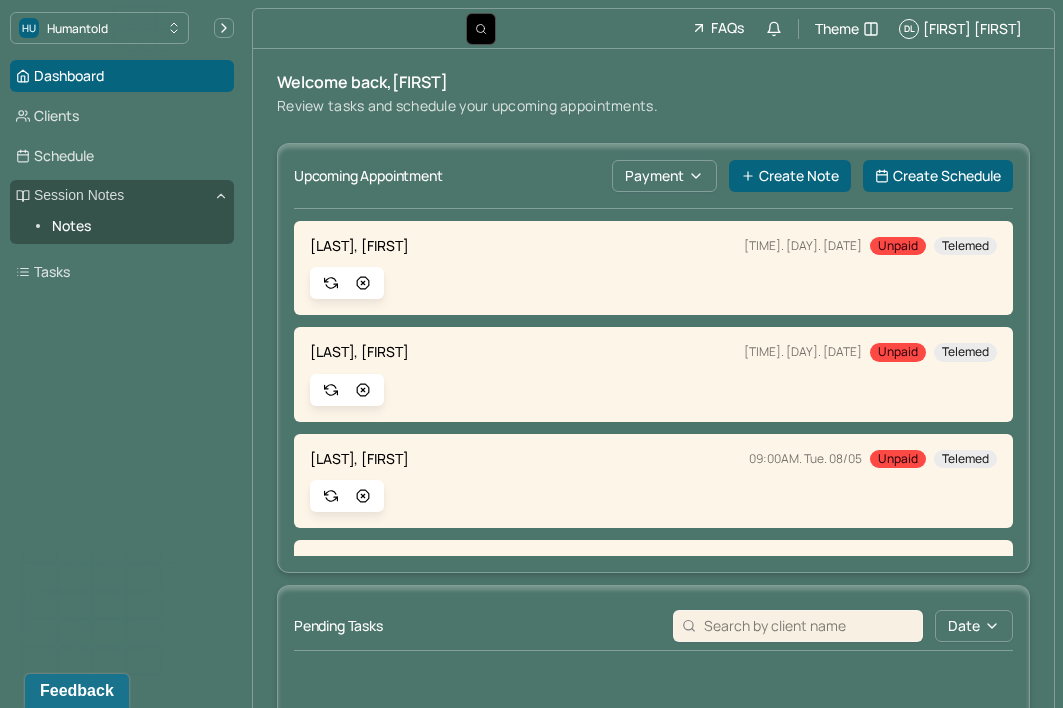 click at bounding box center (481, 29) 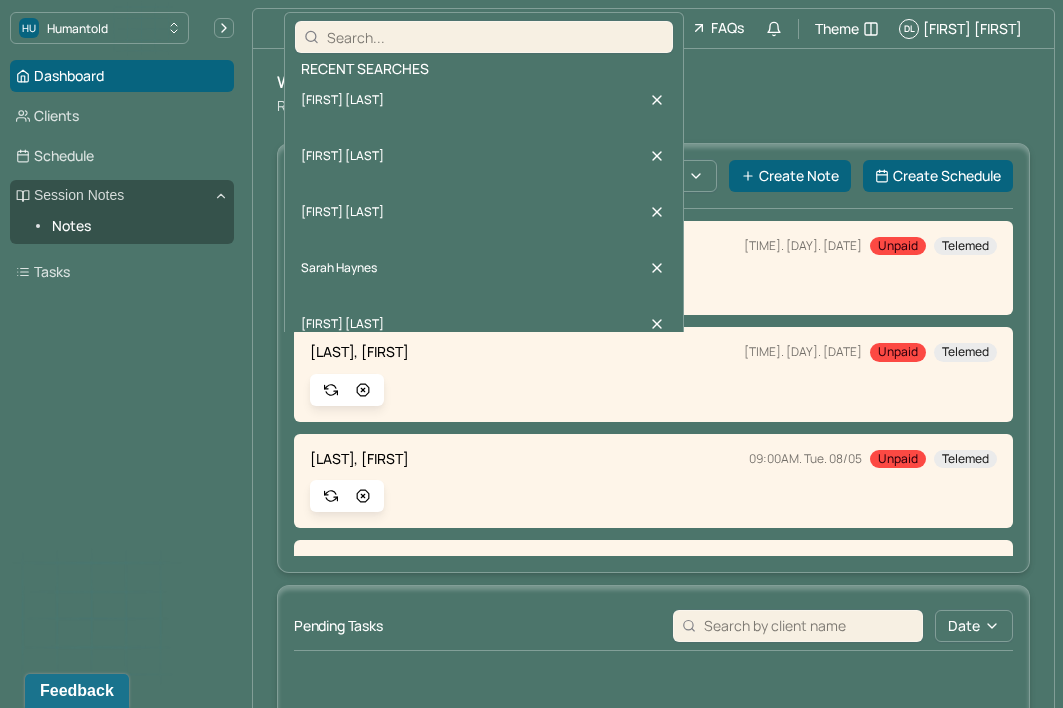 click on "Recent searches" at bounding box center [484, 69] 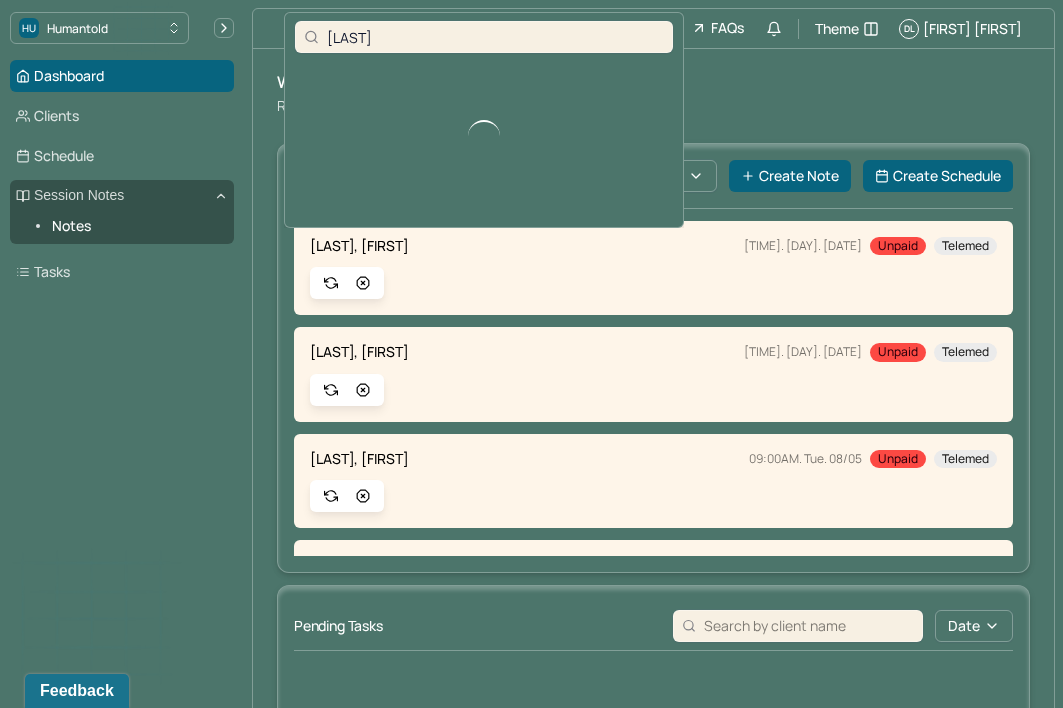 type on "[LAST]" 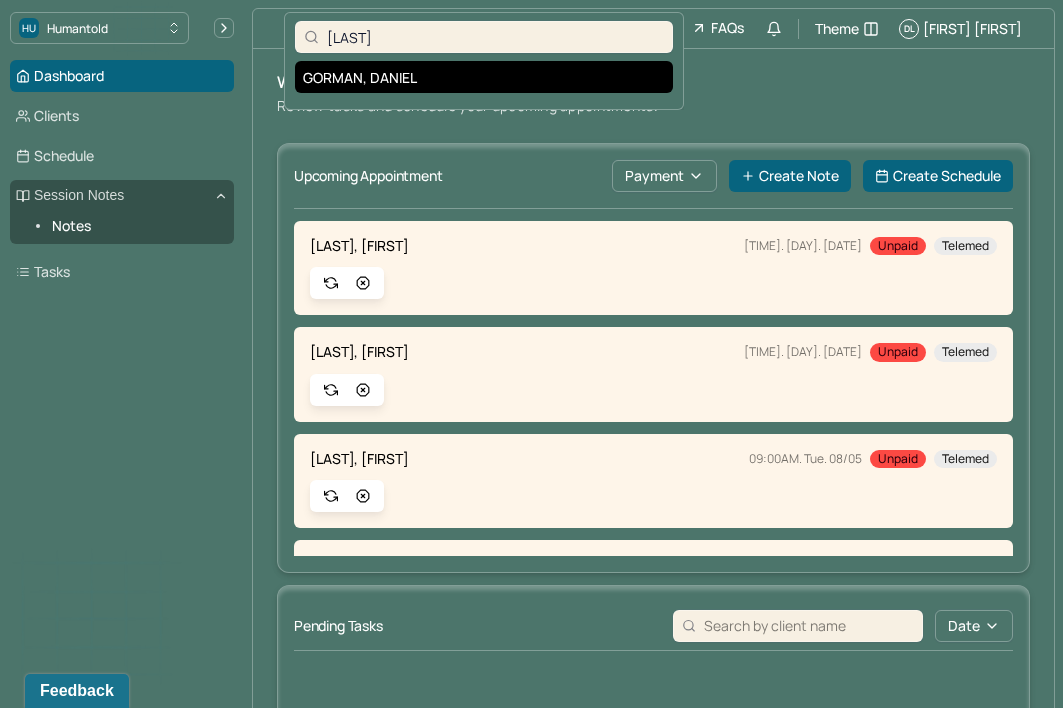 click on "GORMAN, DANIEL" at bounding box center [484, 77] 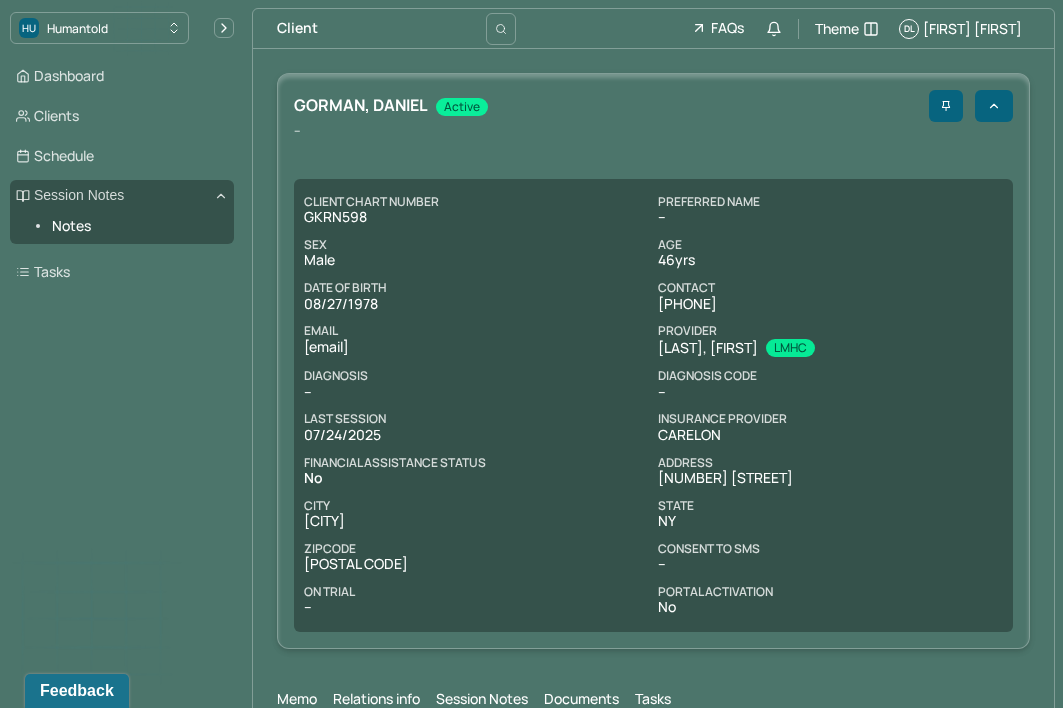 scroll, scrollTop: 0, scrollLeft: 0, axis: both 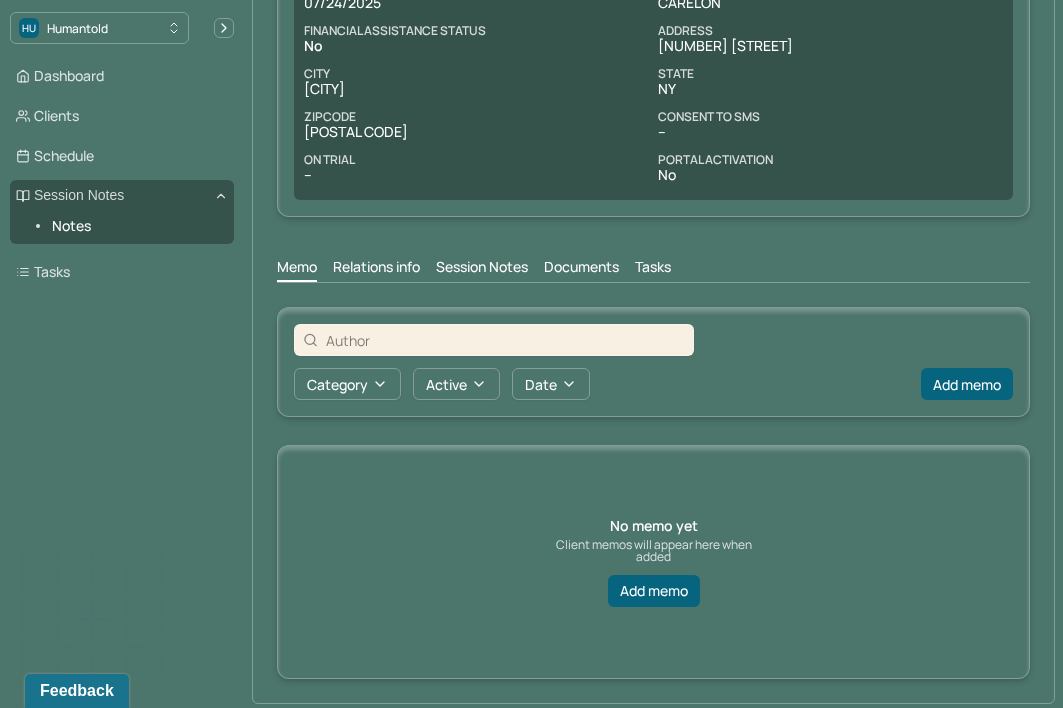 click on "Relations info" at bounding box center [376, 269] 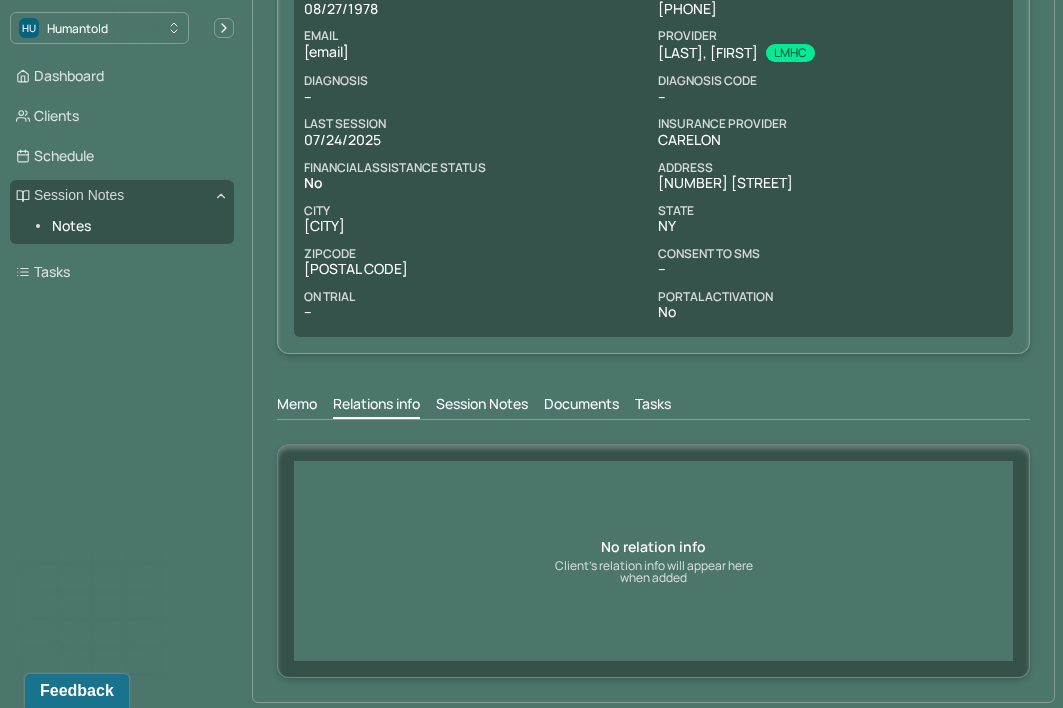 click on "Session Notes" at bounding box center (482, 406) 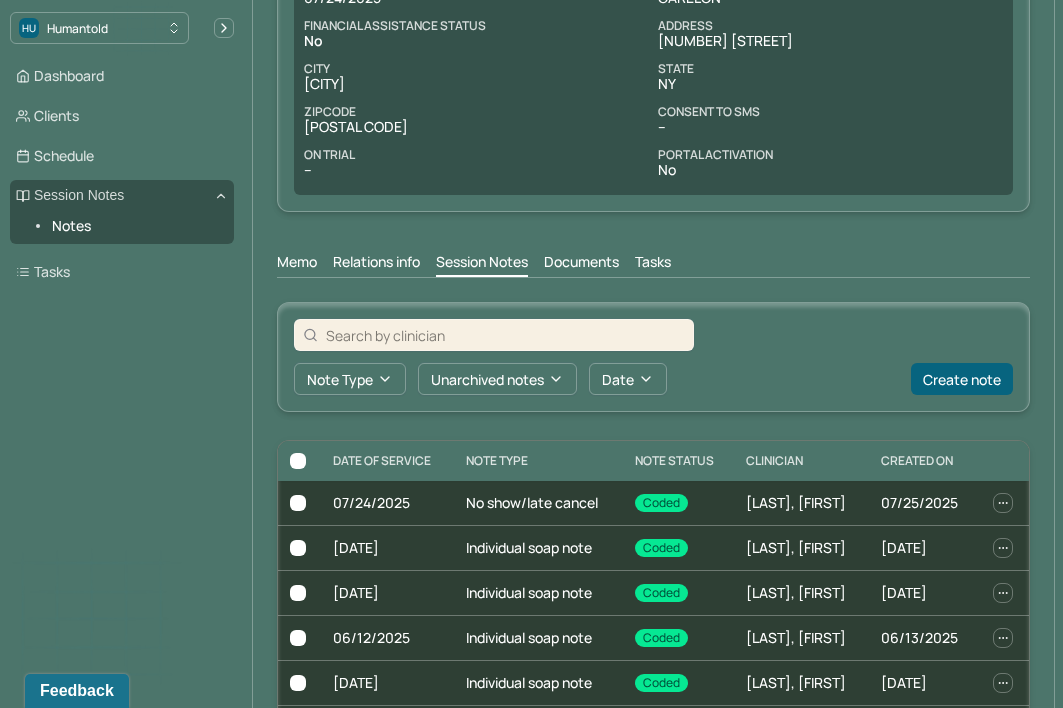 scroll, scrollTop: 433, scrollLeft: 0, axis: vertical 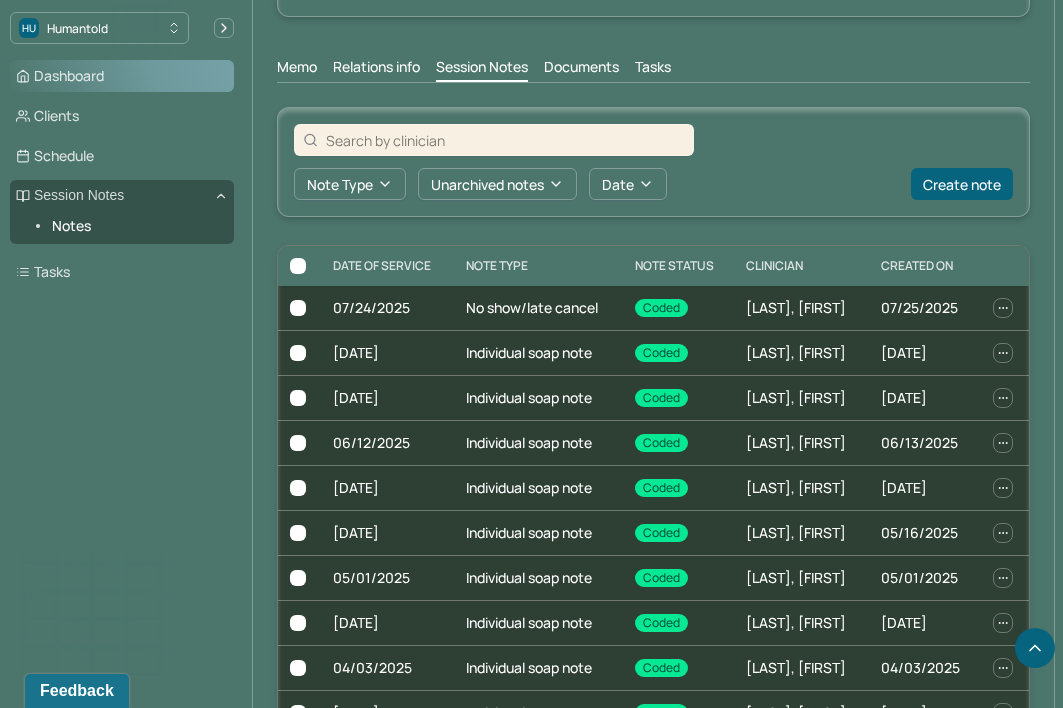 click on "Dashboard" at bounding box center (122, 76) 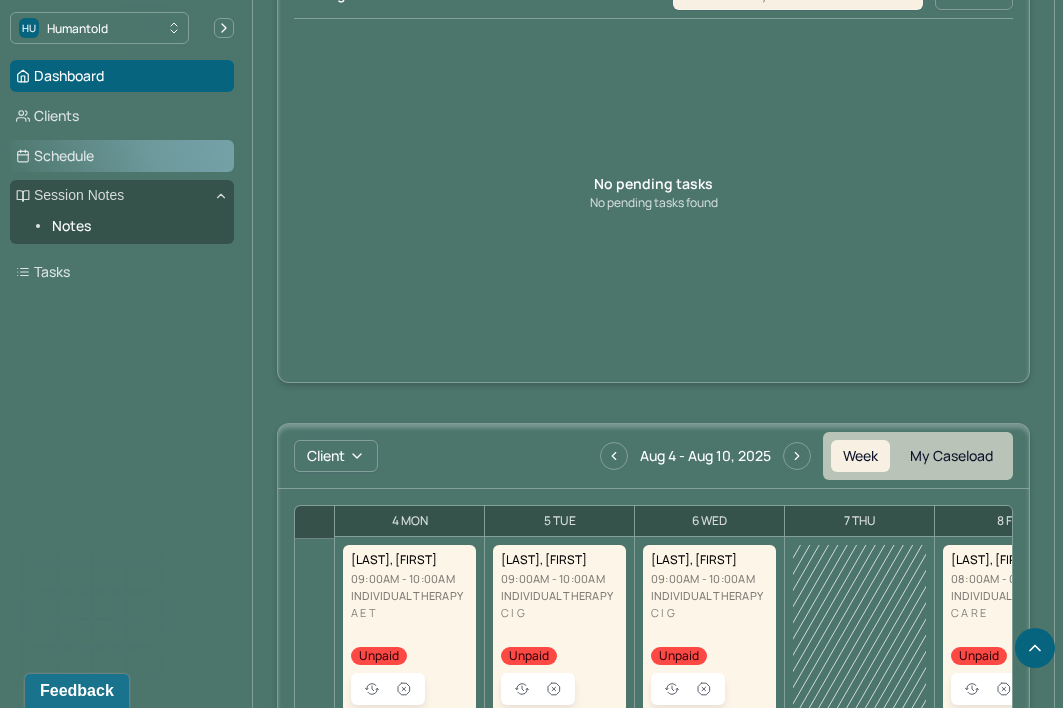 click on "Schedule" at bounding box center [122, 156] 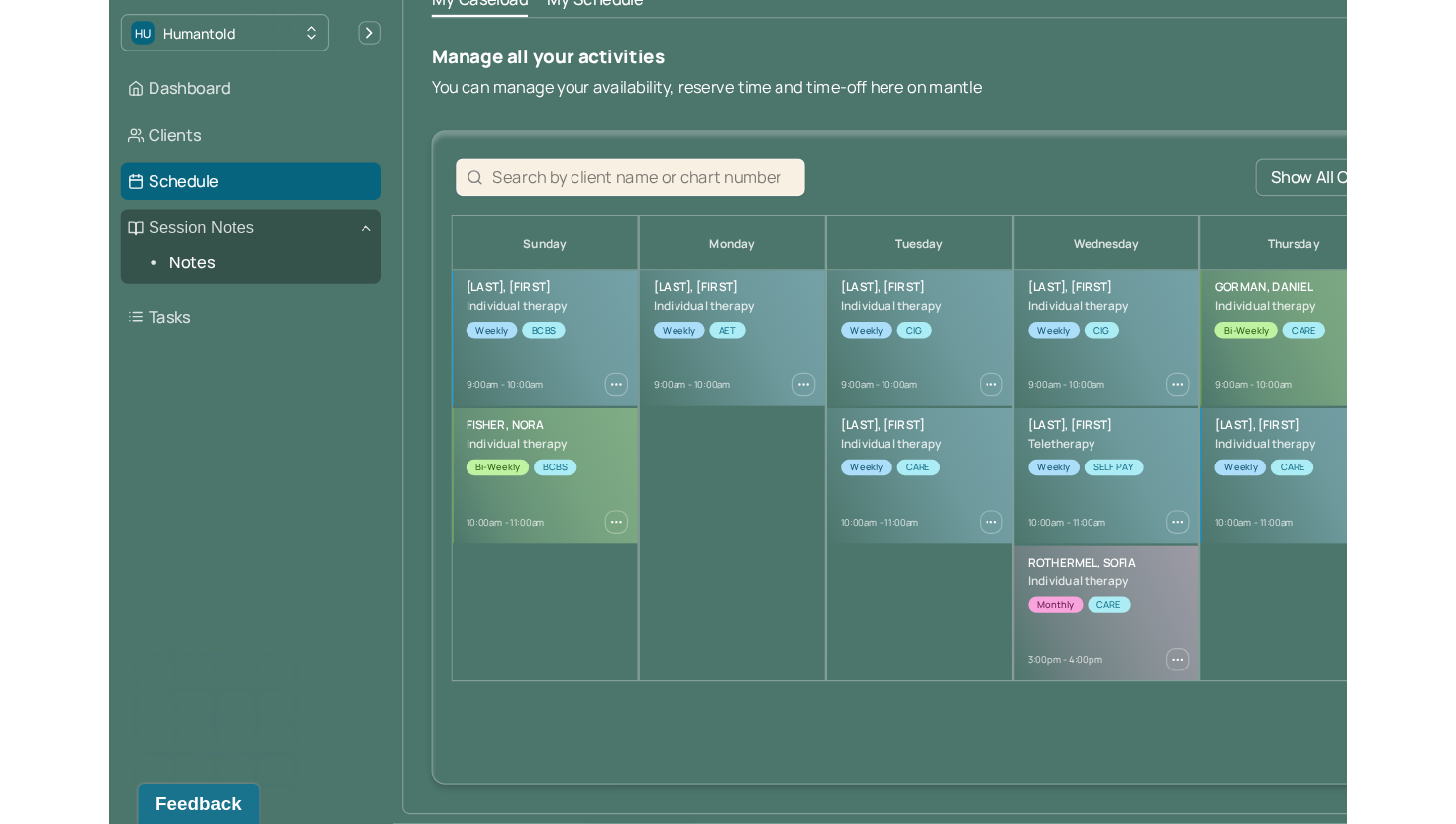 scroll, scrollTop: 0, scrollLeft: 0, axis: both 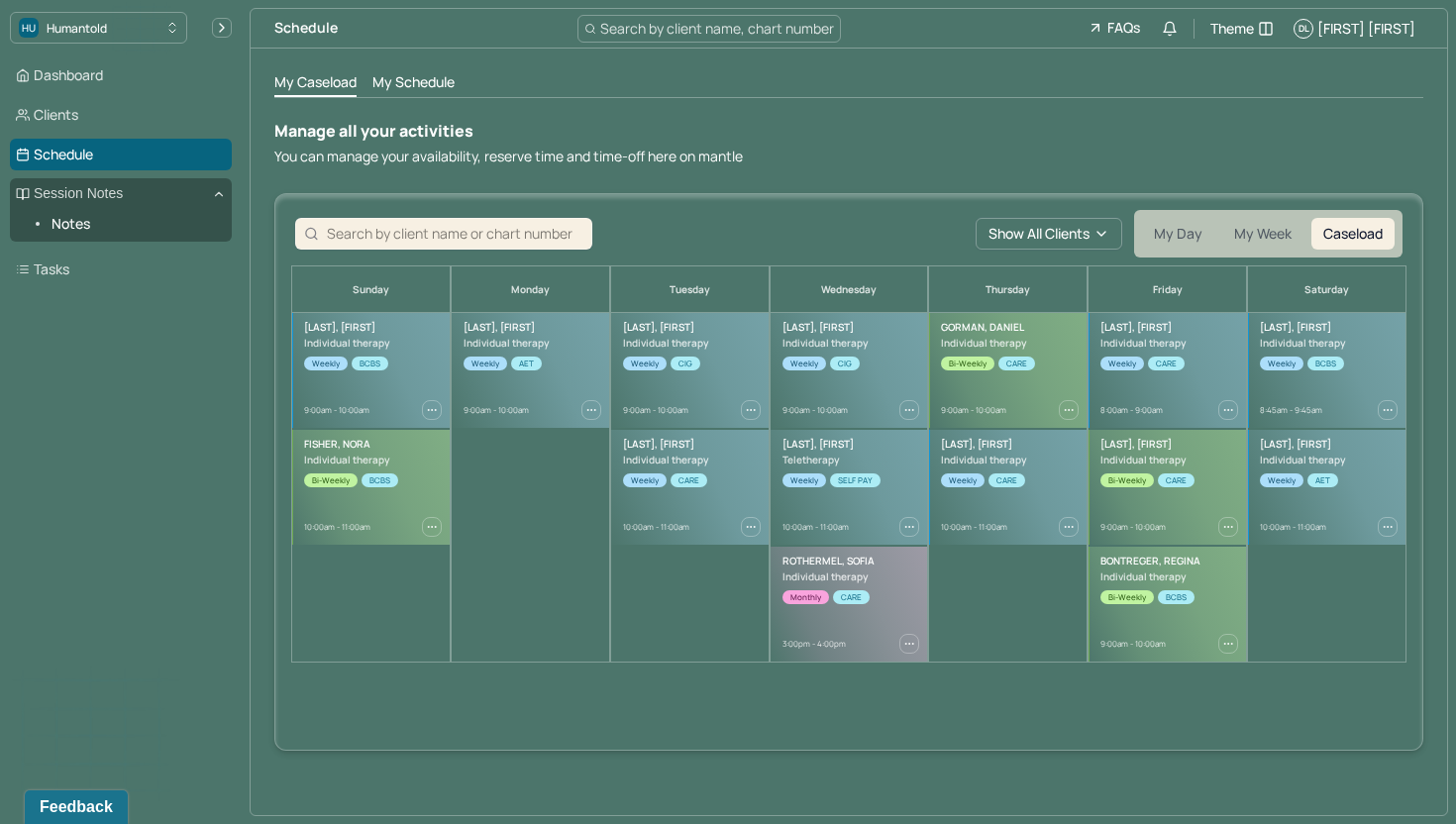 click on "You can manage your availability, reserve time and time-off here on mantle" at bounding box center (849, 156) 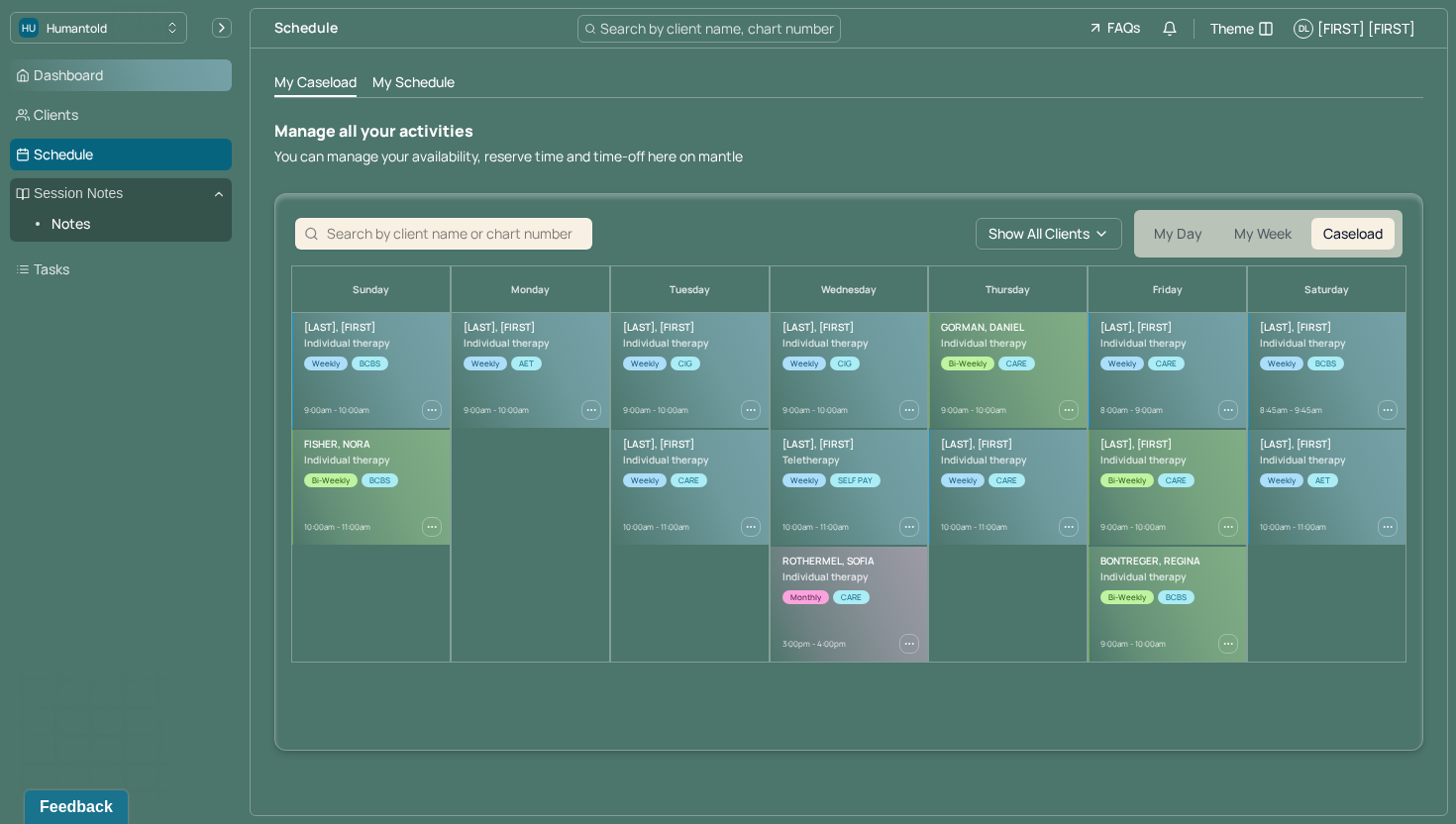 click on "Dashboard" at bounding box center [121, 75] 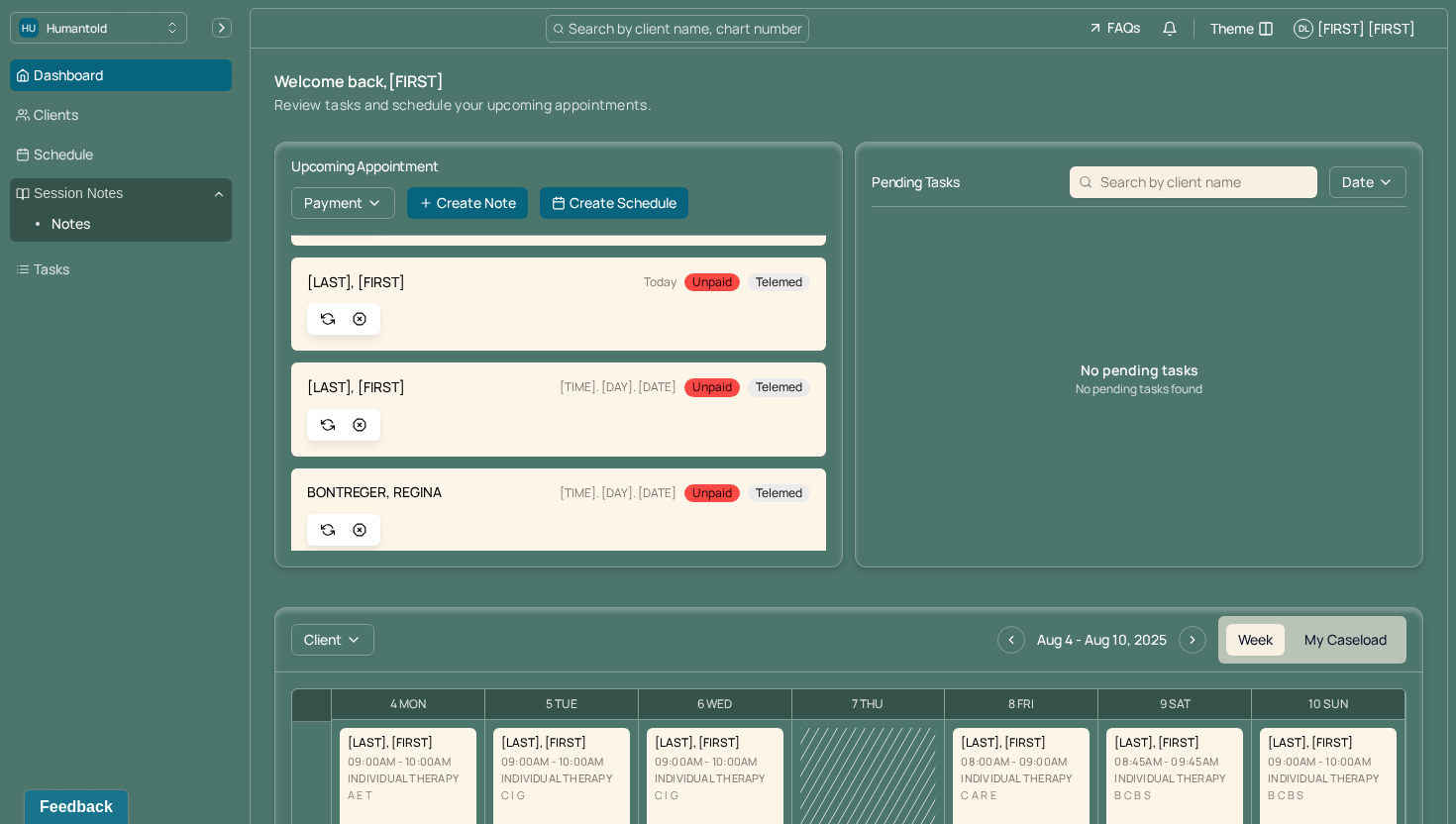scroll, scrollTop: 519, scrollLeft: 0, axis: vertical 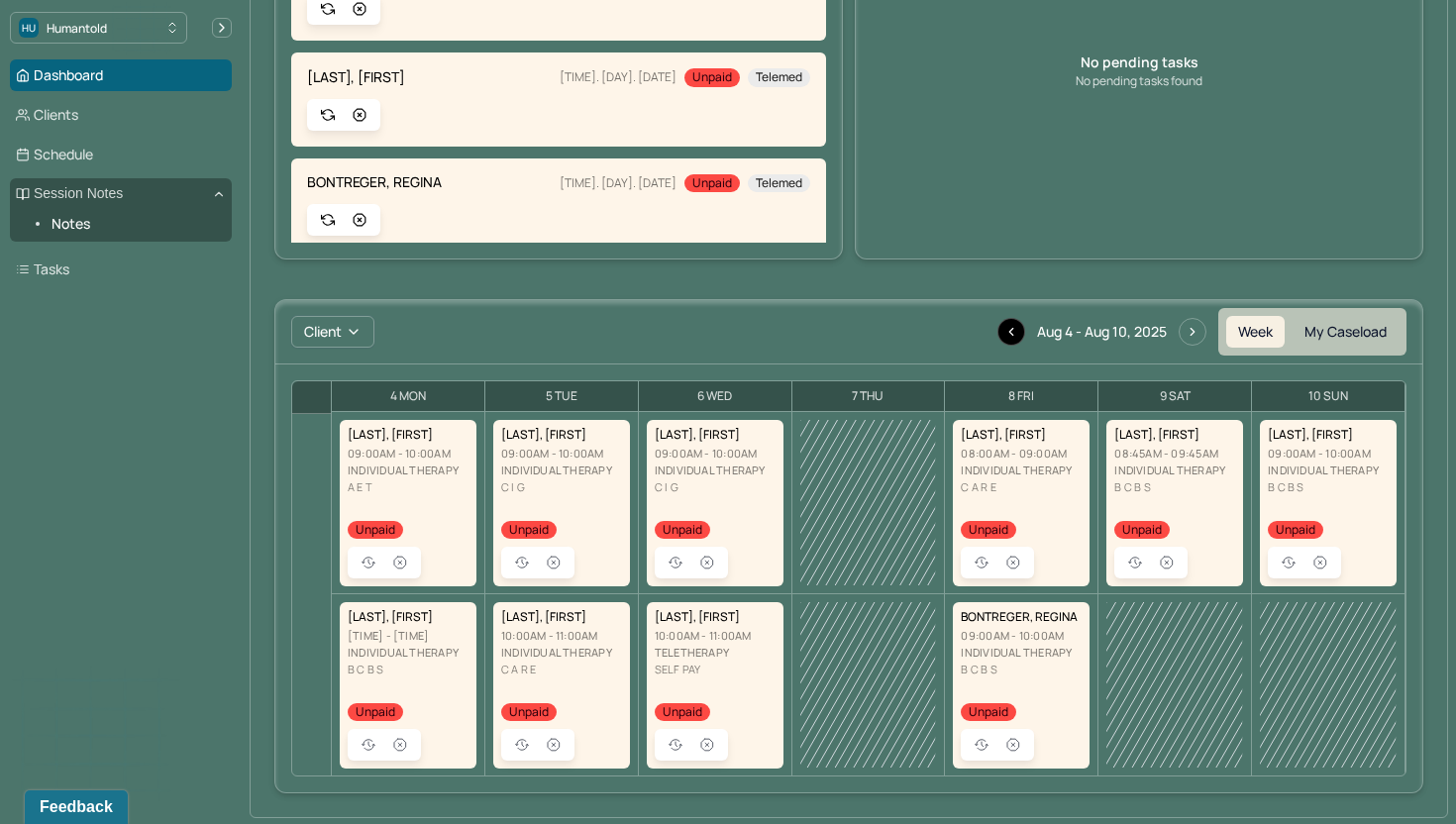 click at bounding box center (1011, 332) 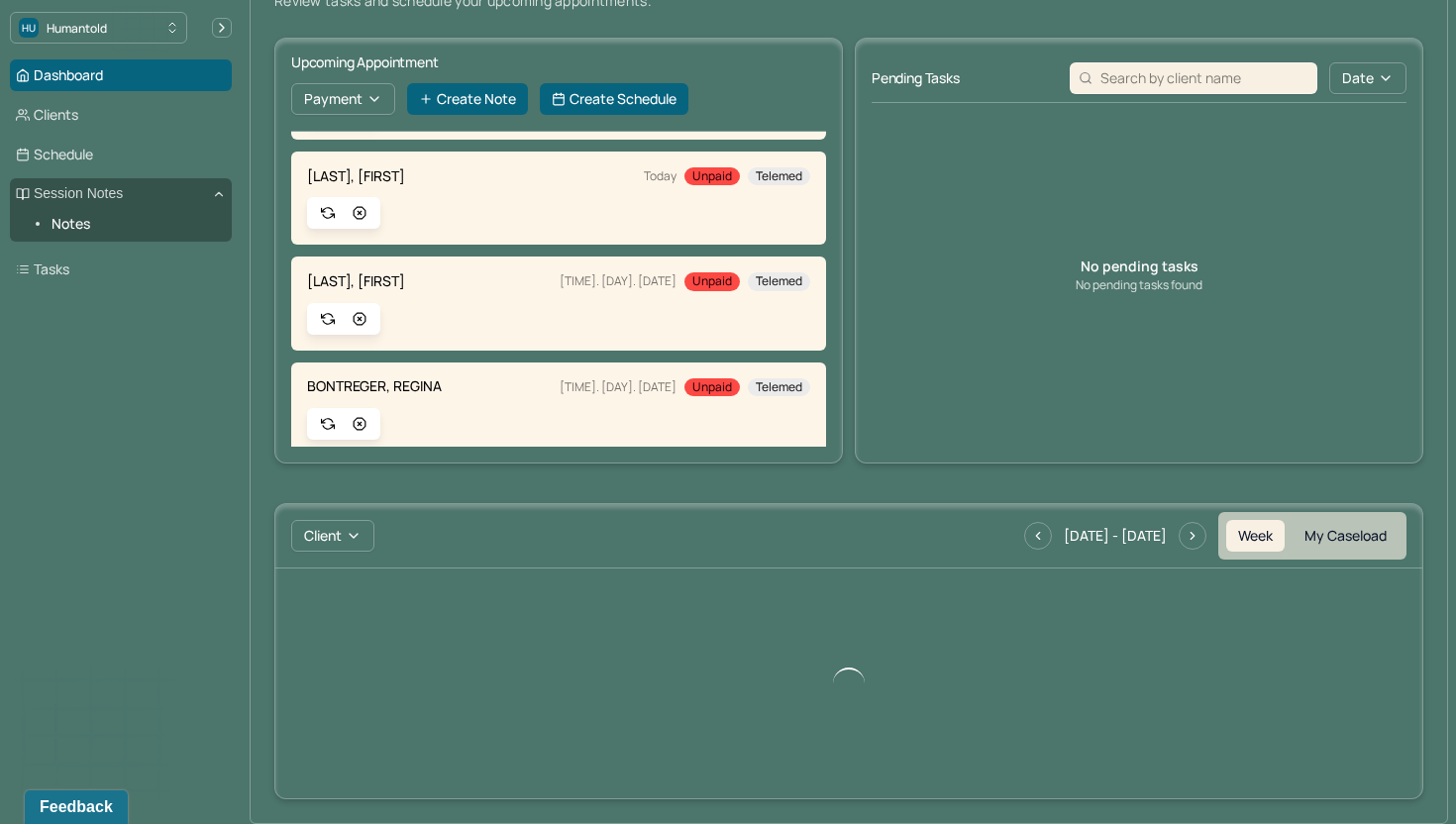 scroll, scrollTop: 110, scrollLeft: 0, axis: vertical 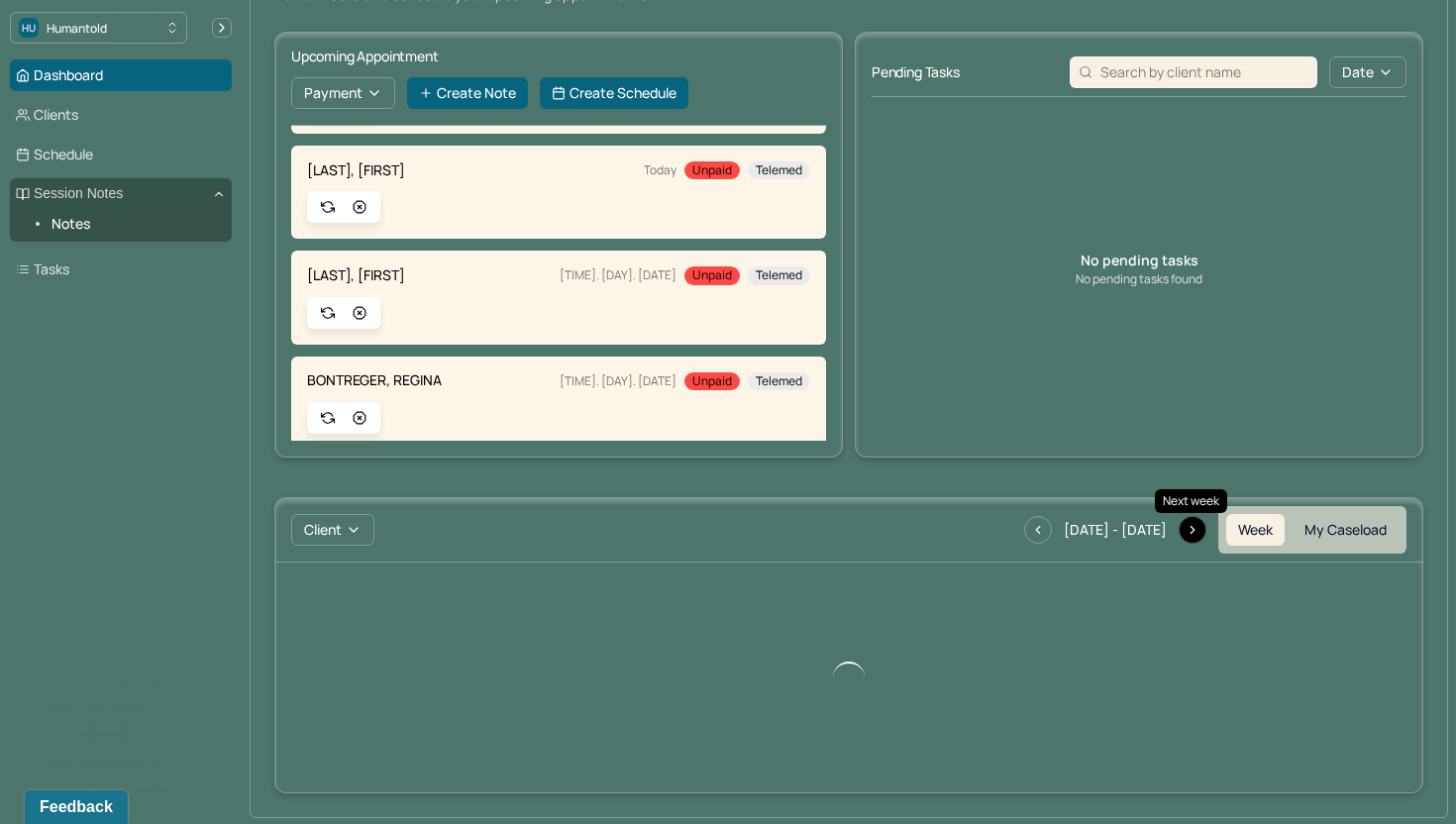 click at bounding box center [1193, 530] 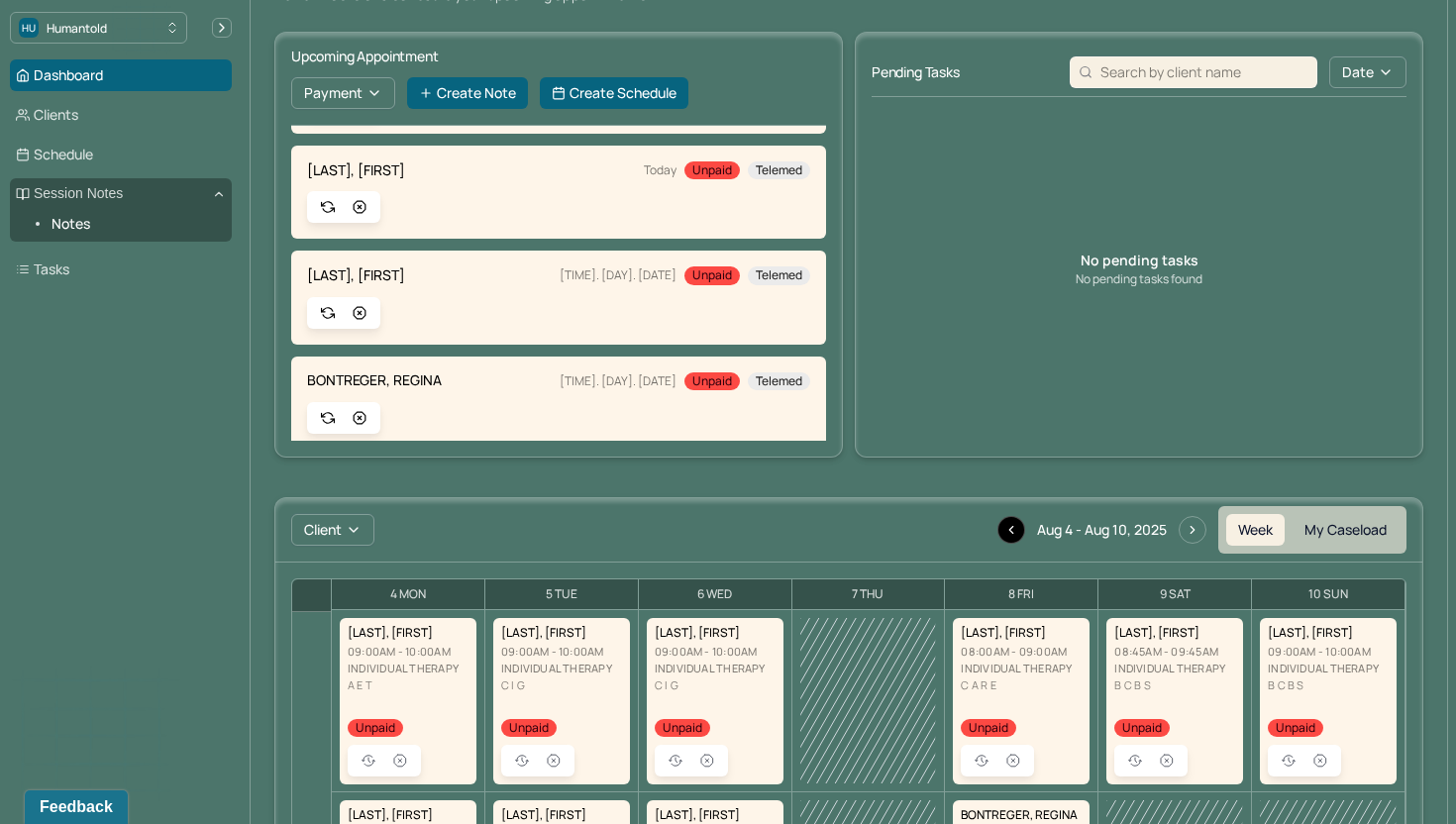 click at bounding box center [1011, 530] 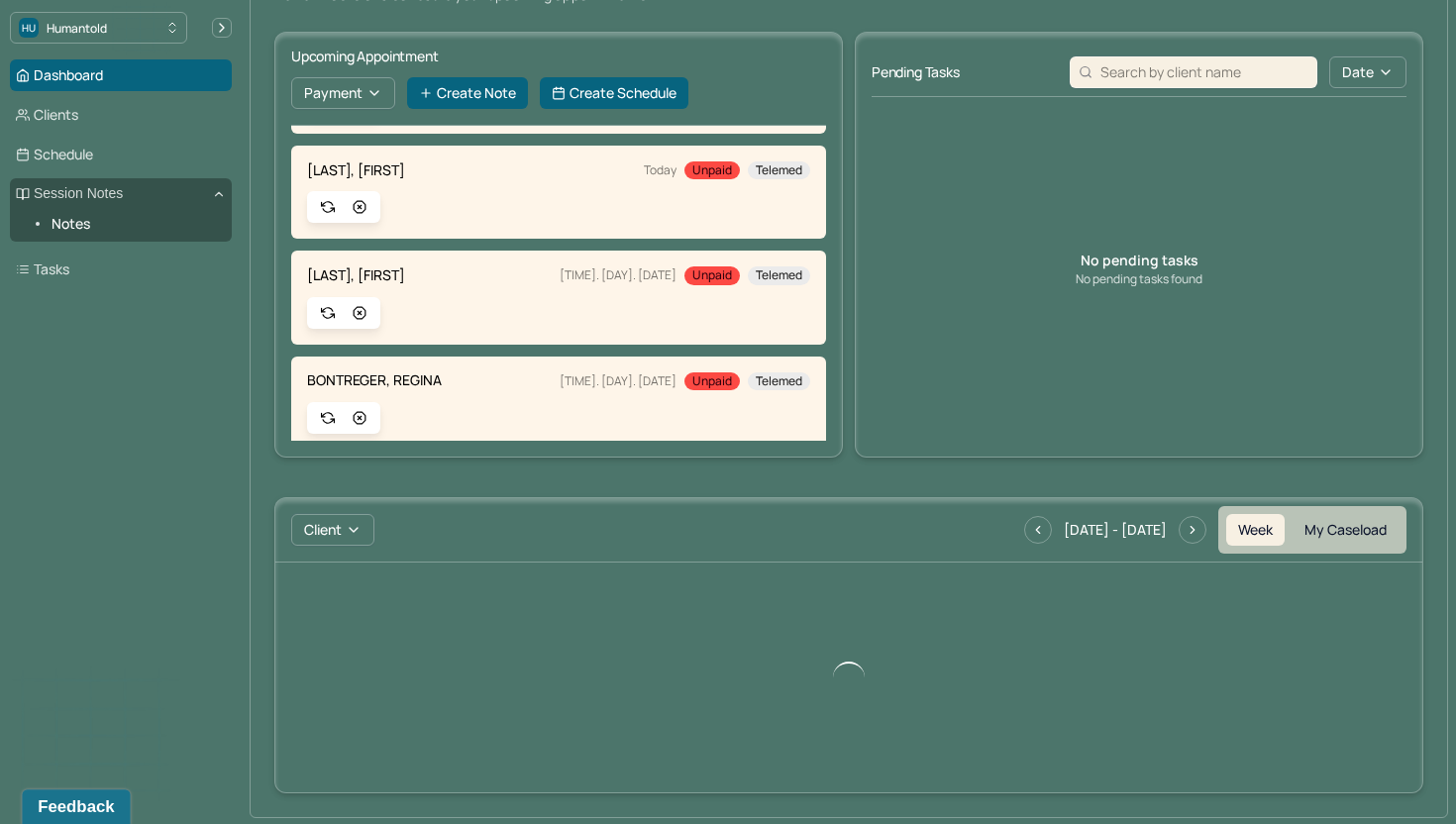 click on "Feedback" at bounding box center [75, 807] 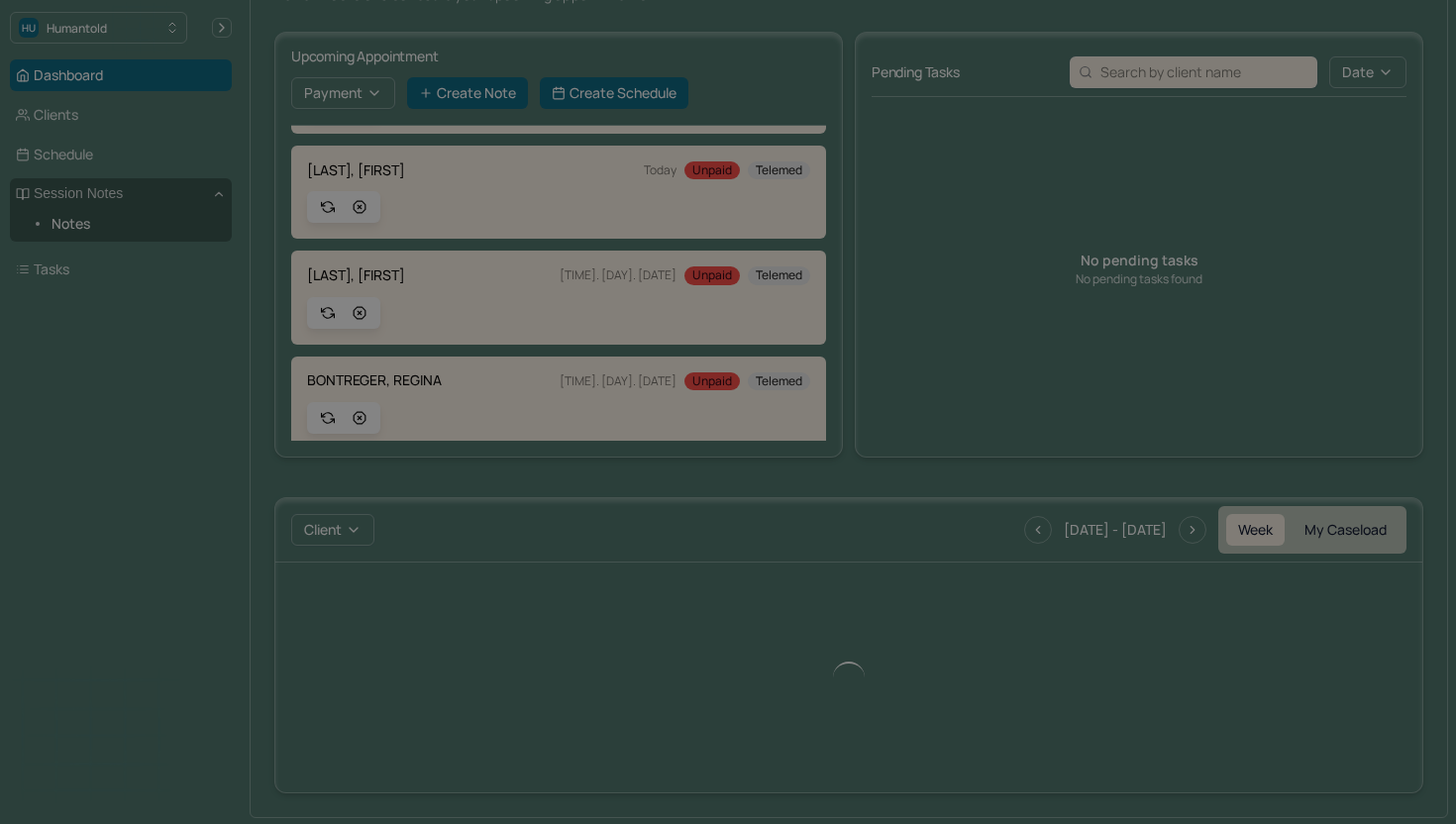 scroll, scrollTop: 0, scrollLeft: 0, axis: both 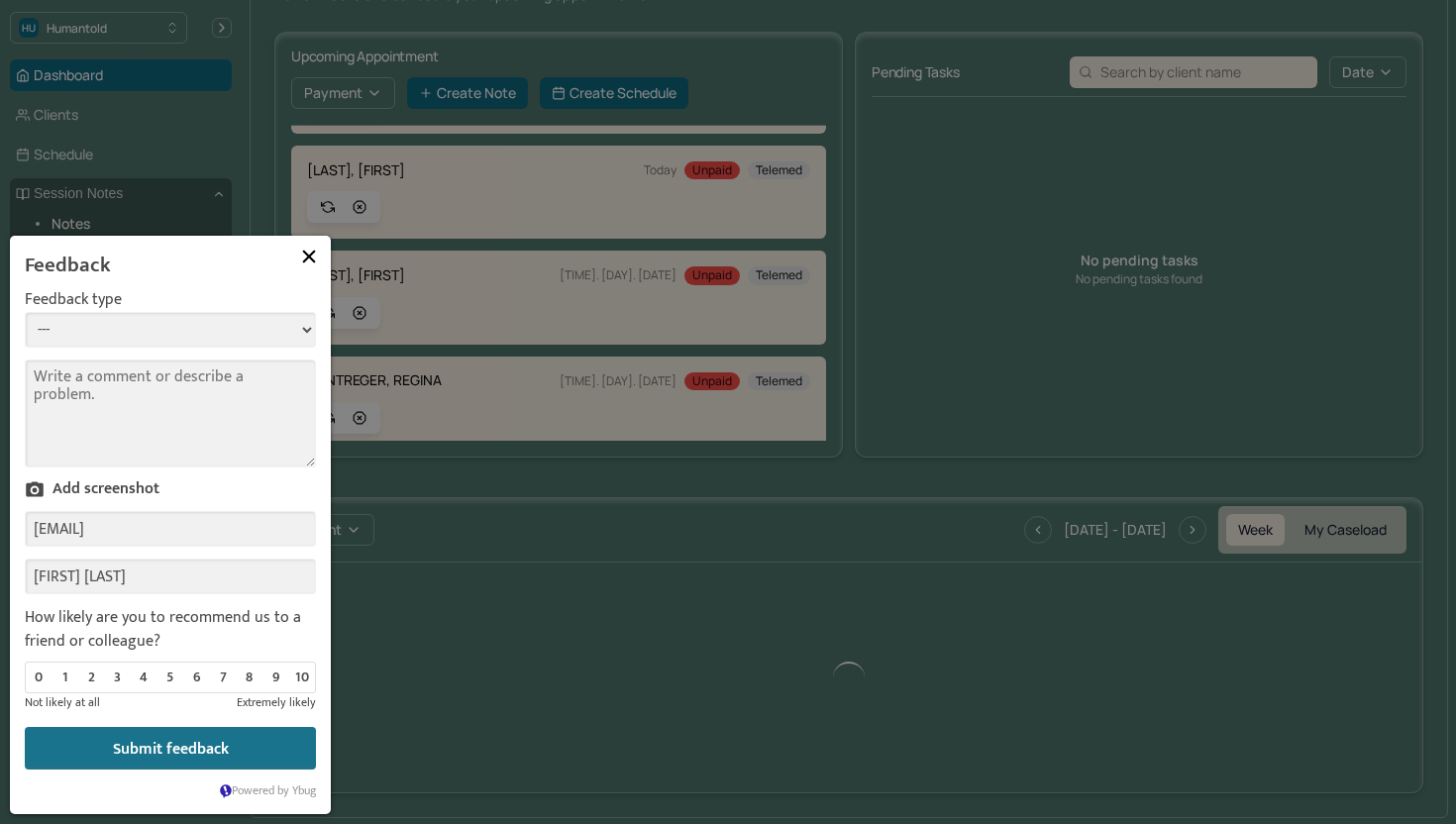 click on "--- Bug Improvement Question Feedback" at bounding box center [170, 330] 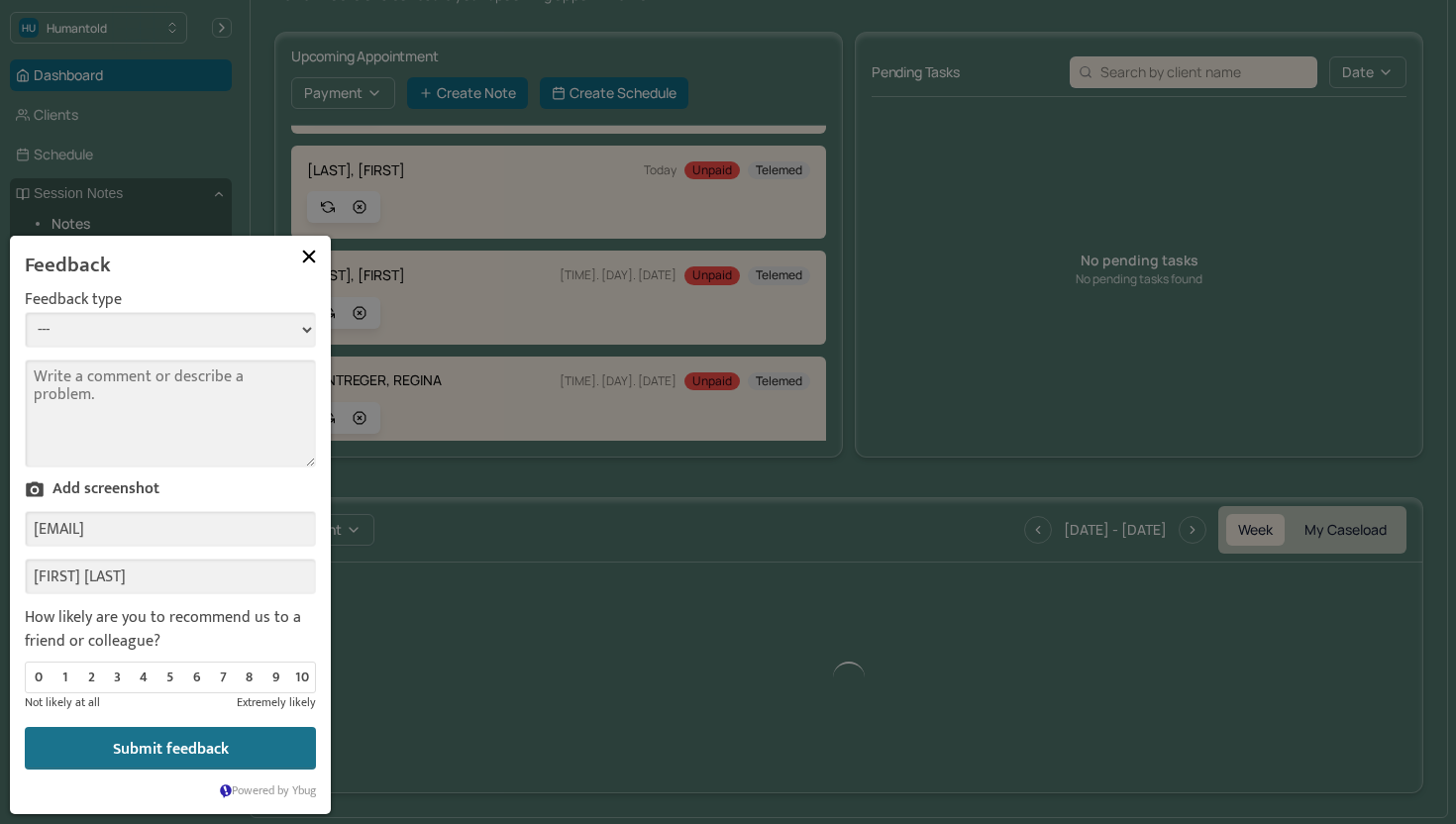 select on "1" 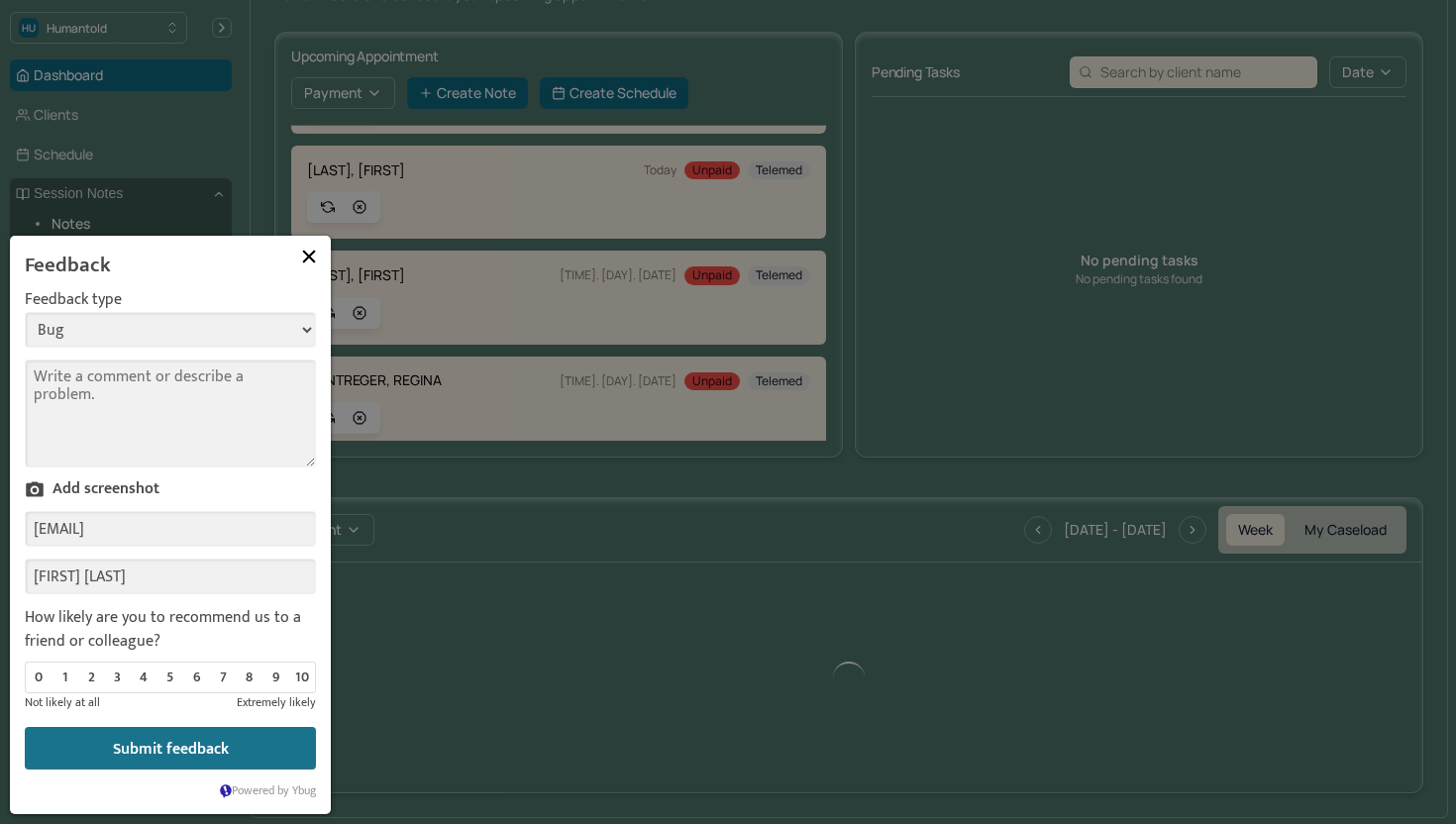 click on "Comment" at bounding box center (170, 413) 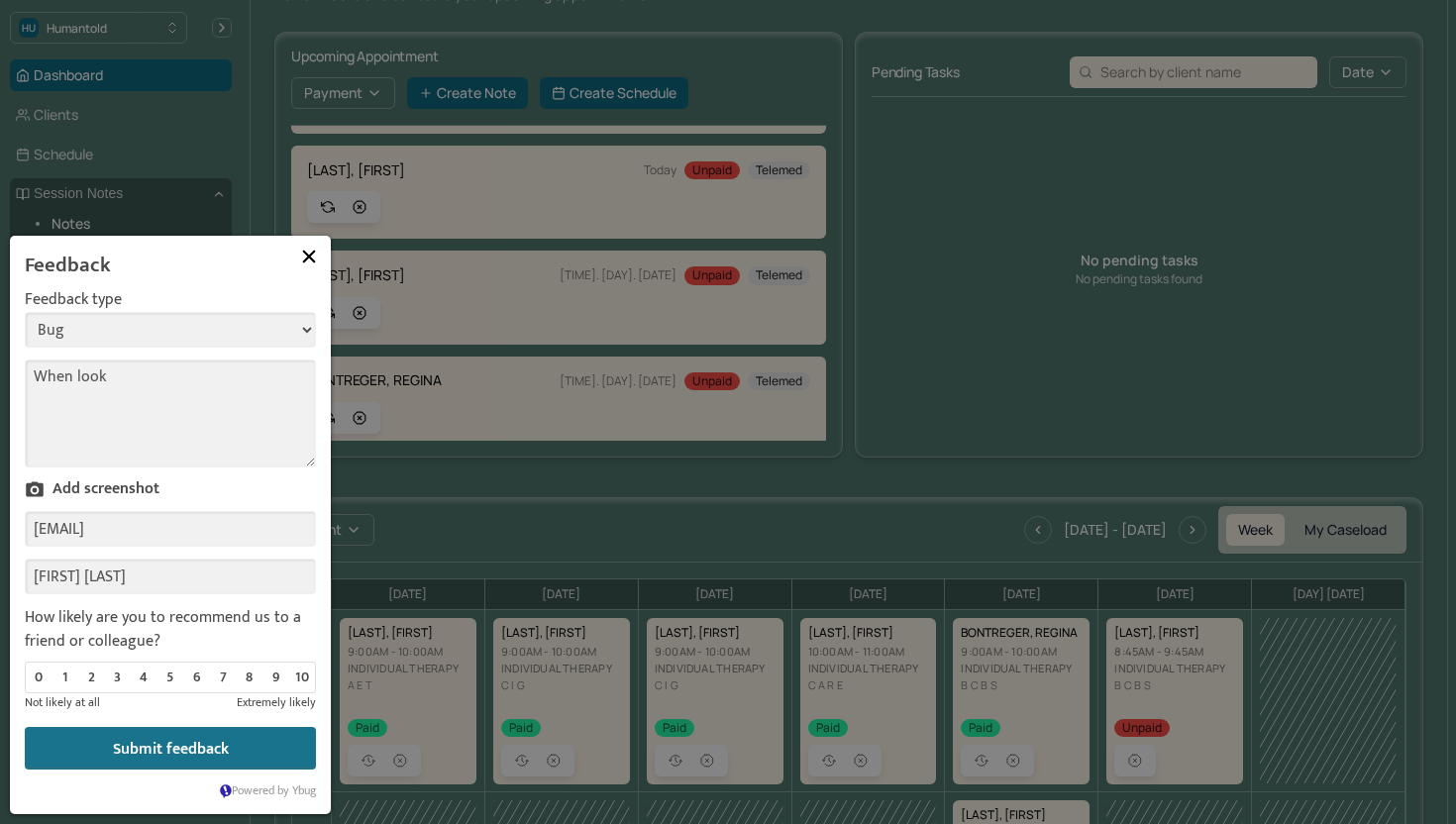 type on "When look" 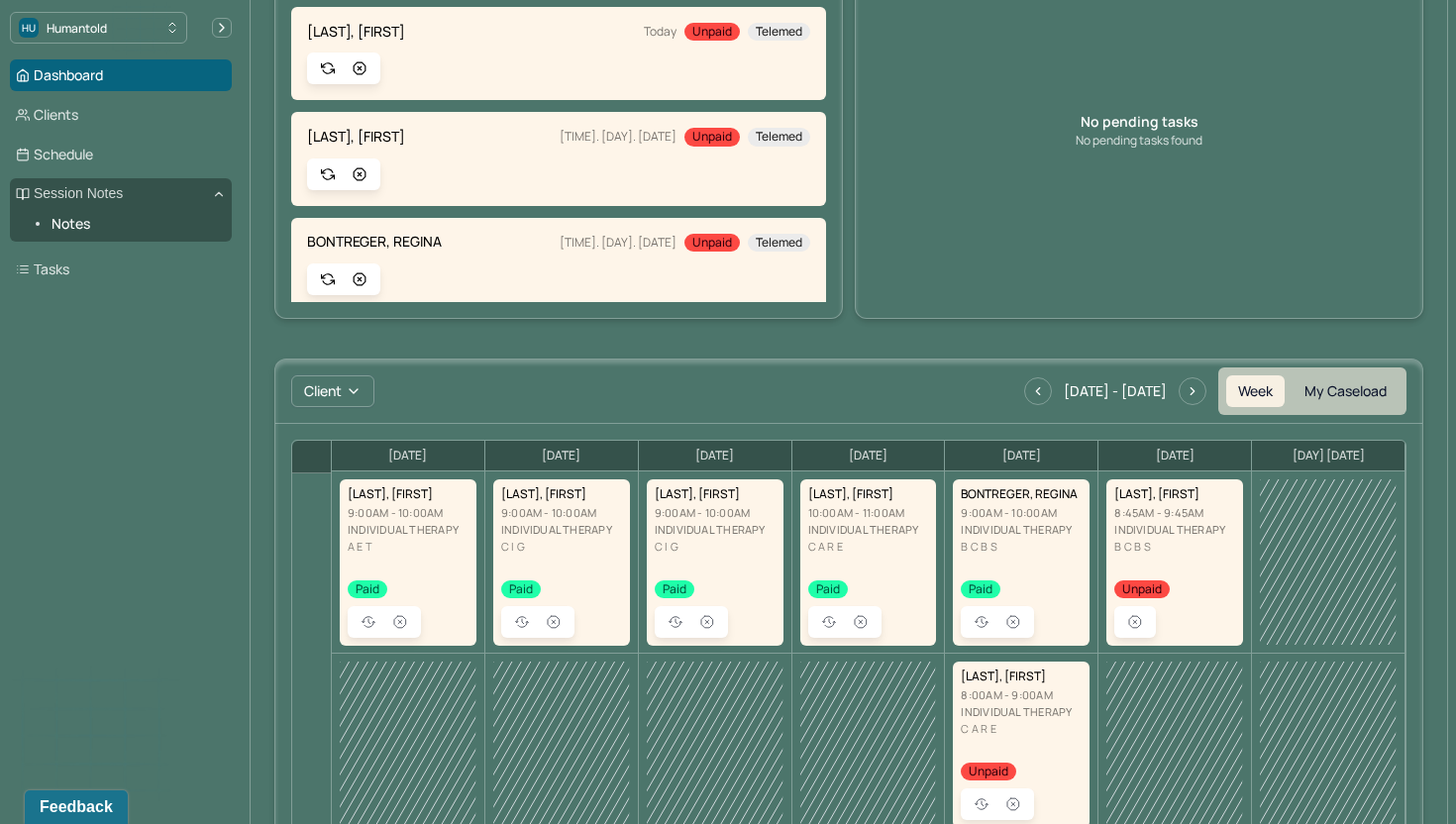 scroll, scrollTop: 0, scrollLeft: 0, axis: both 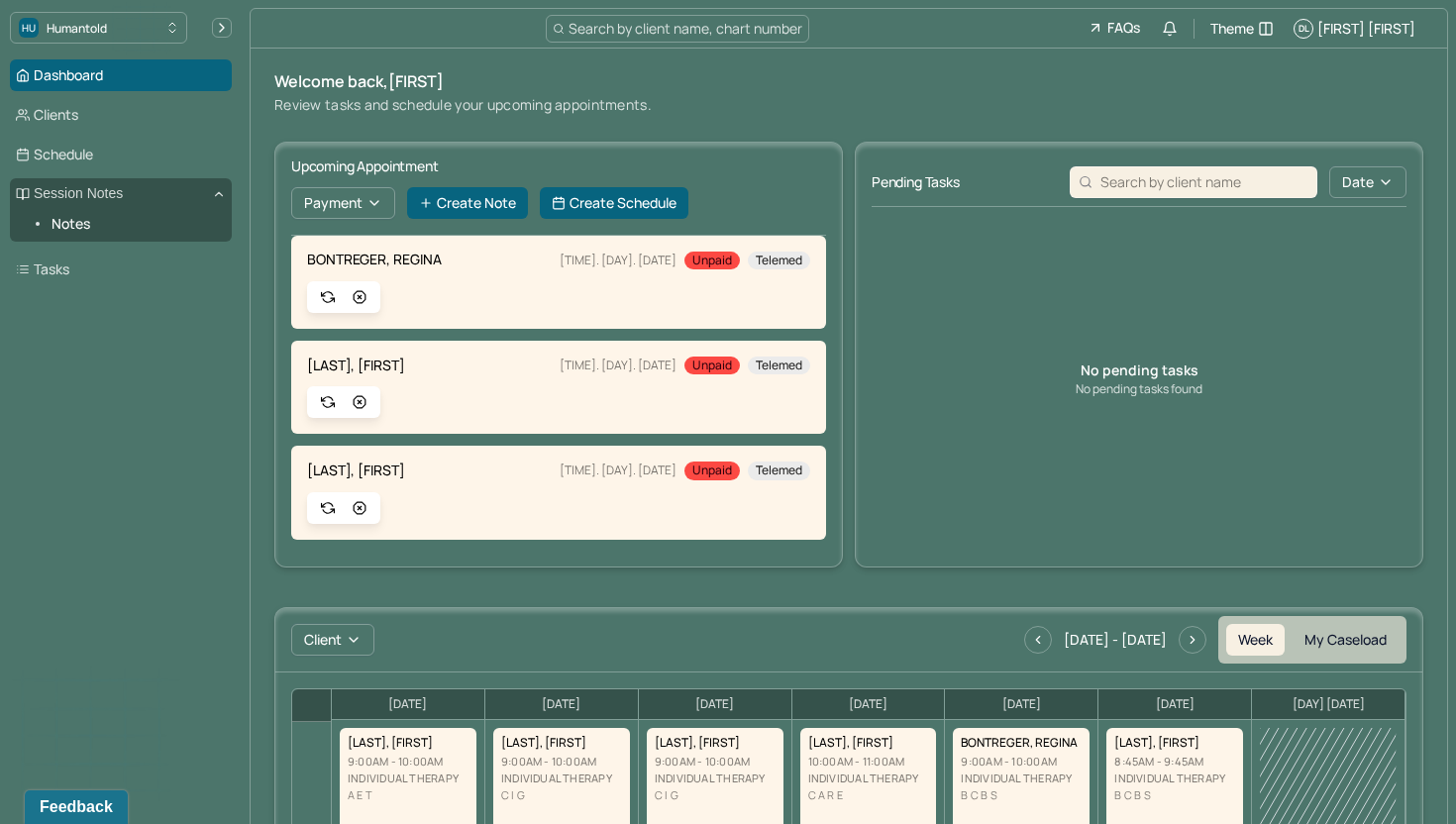 click on "Search by client name, chart number" at bounding box center (685, 28) 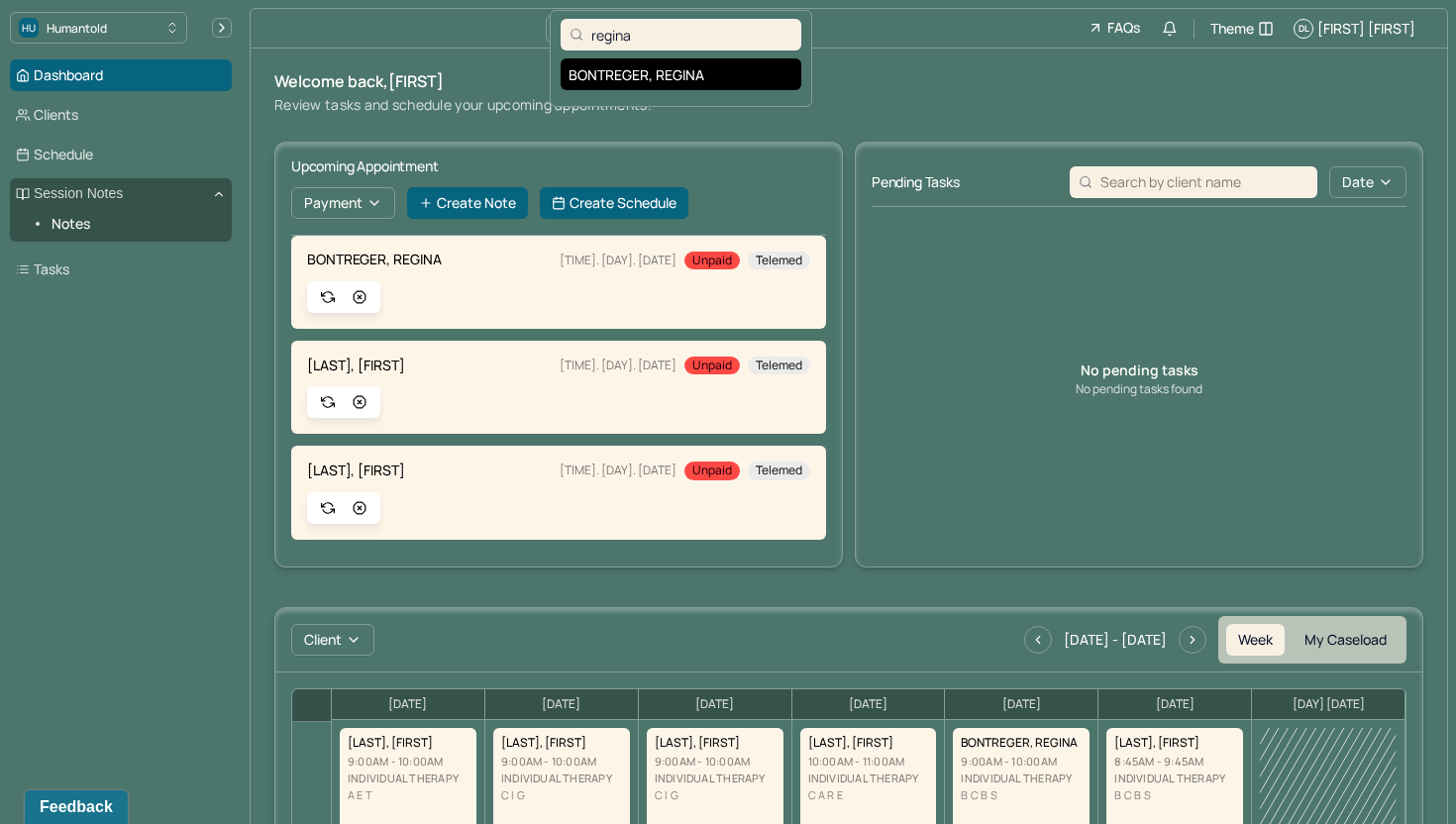 type on "regina" 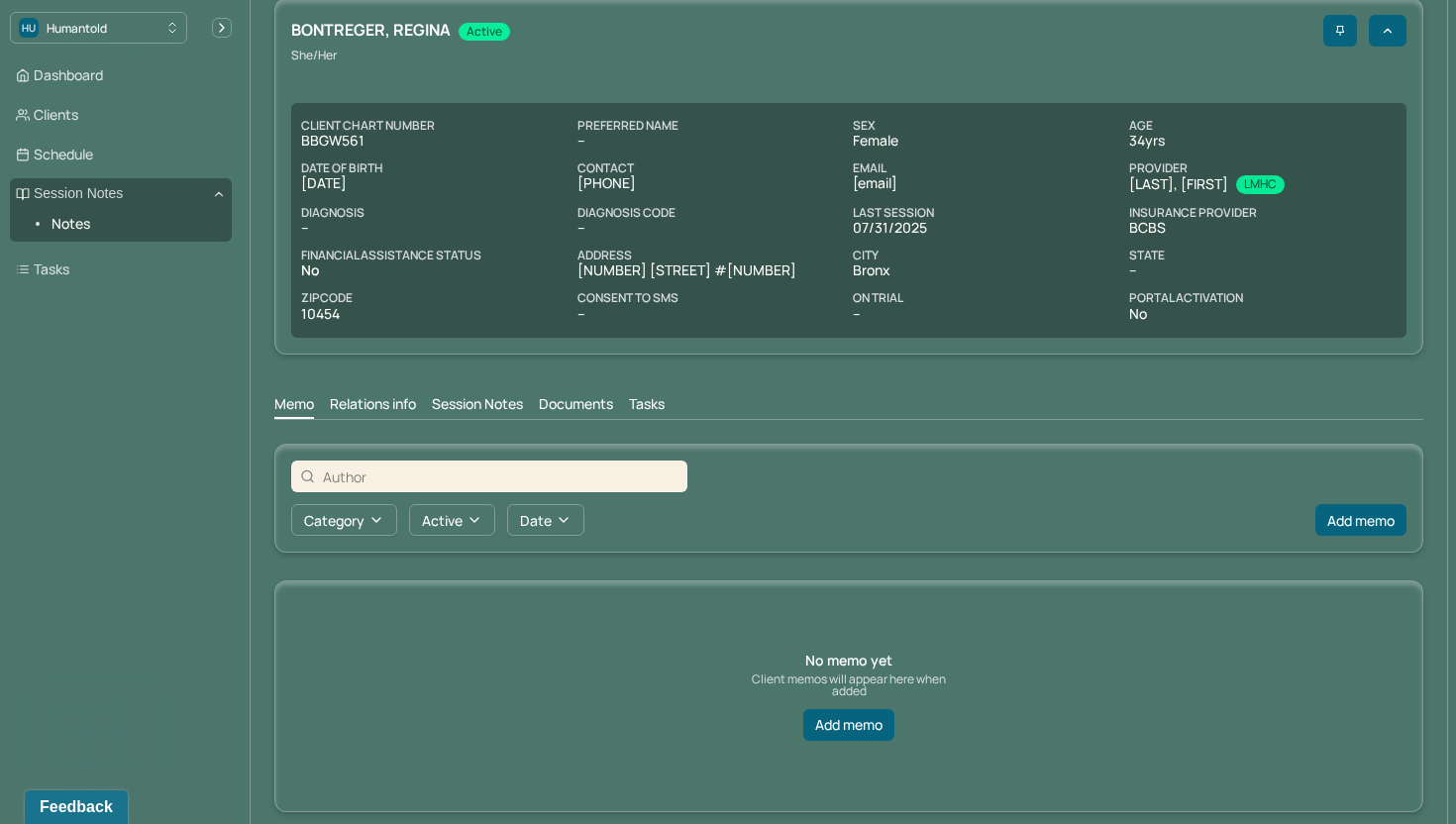 scroll, scrollTop: 91, scrollLeft: 0, axis: vertical 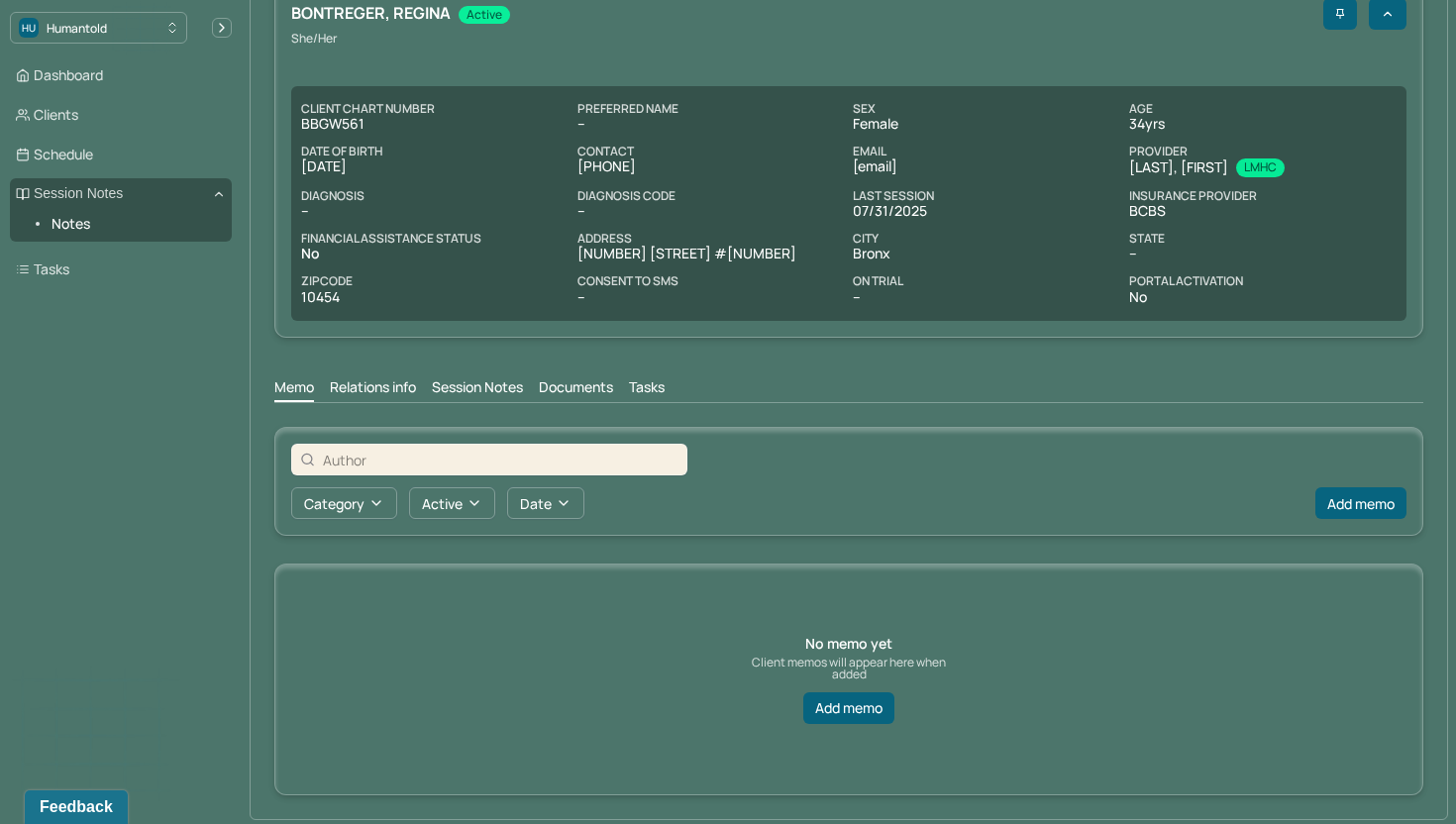 click on "Memo Relations info Session Notes Documents Tasks" at bounding box center [849, 382] 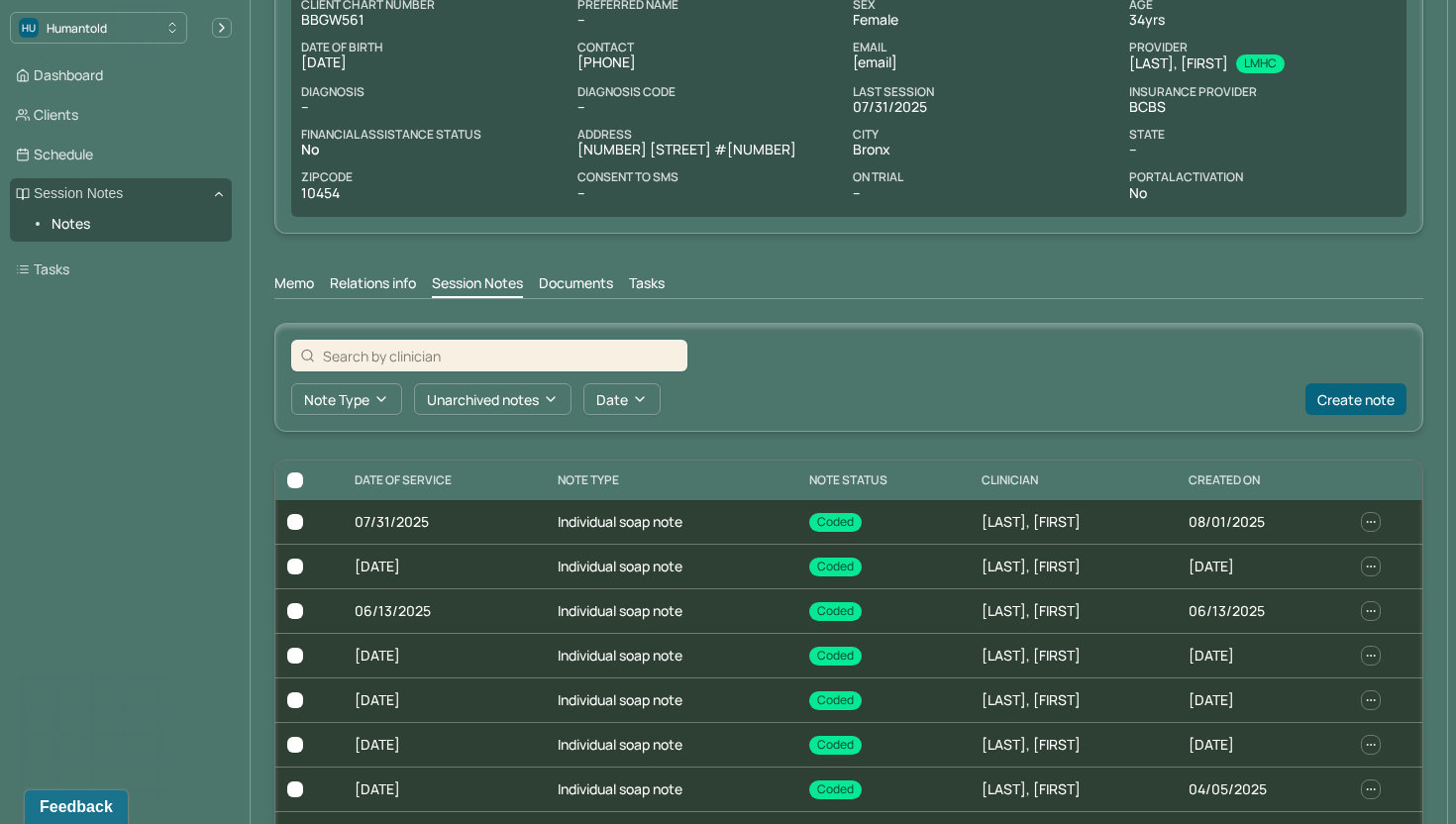 scroll, scrollTop: 231, scrollLeft: 0, axis: vertical 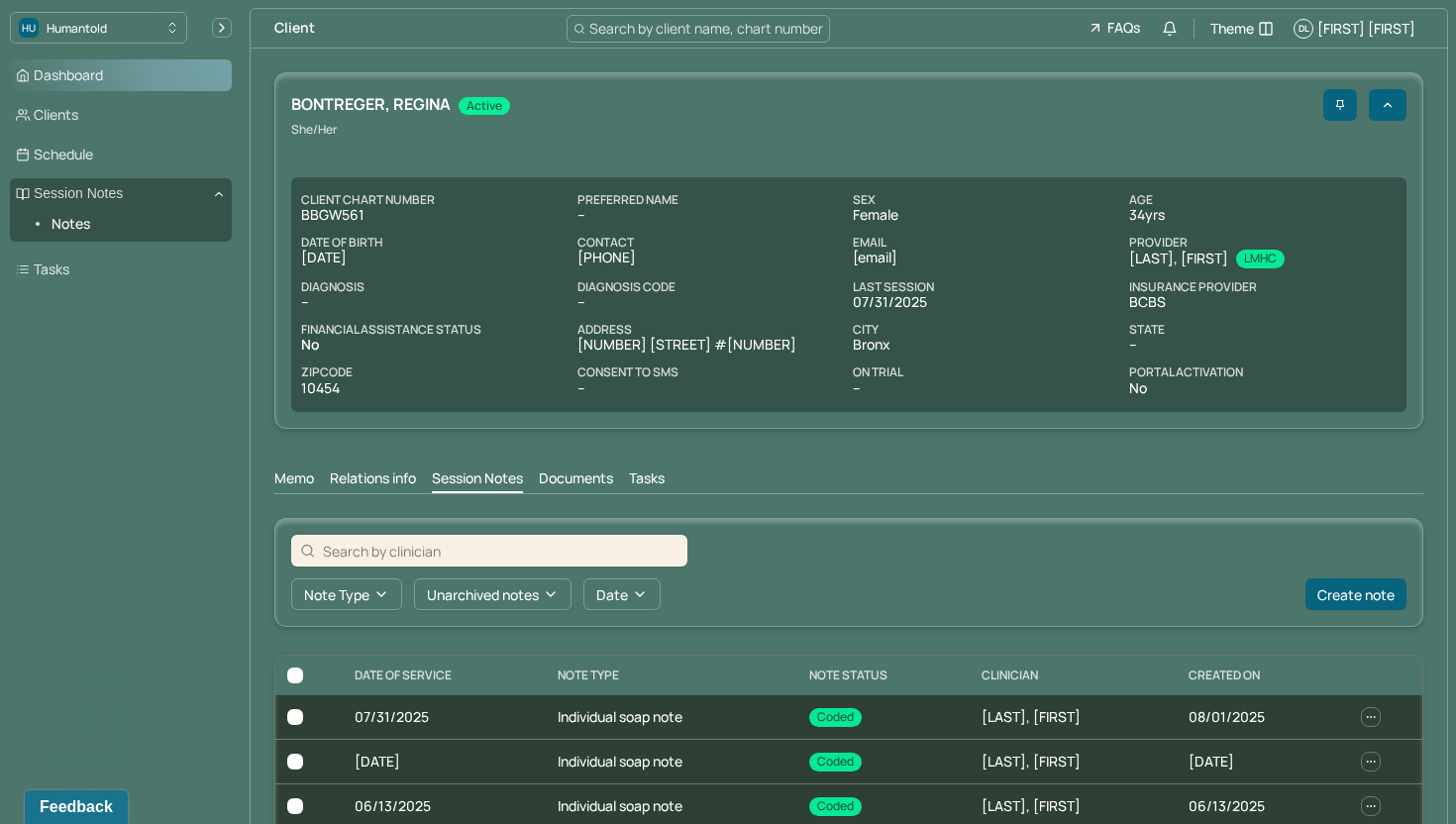click on "Dashboard" at bounding box center [121, 75] 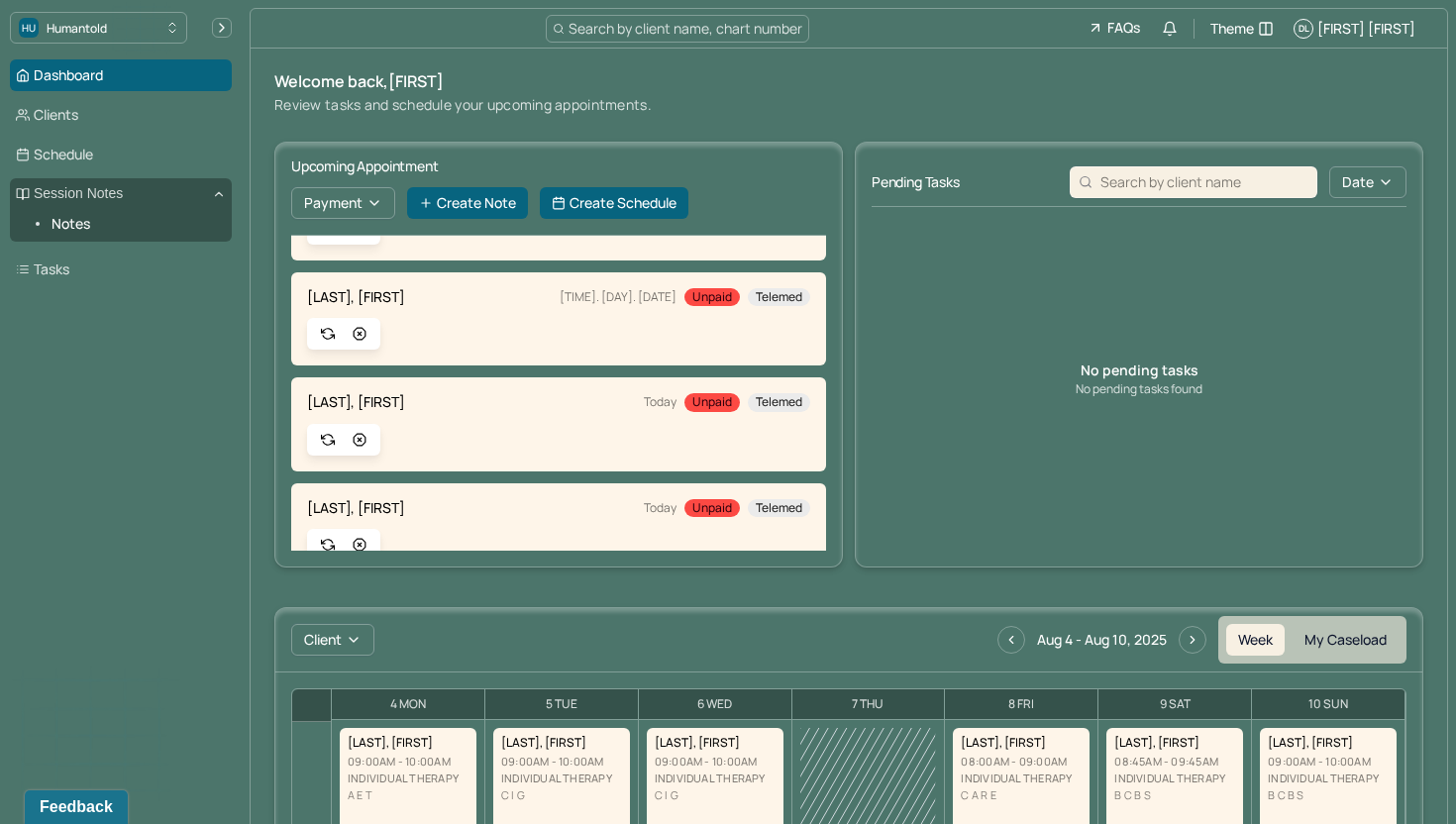 scroll, scrollTop: 326, scrollLeft: 0, axis: vertical 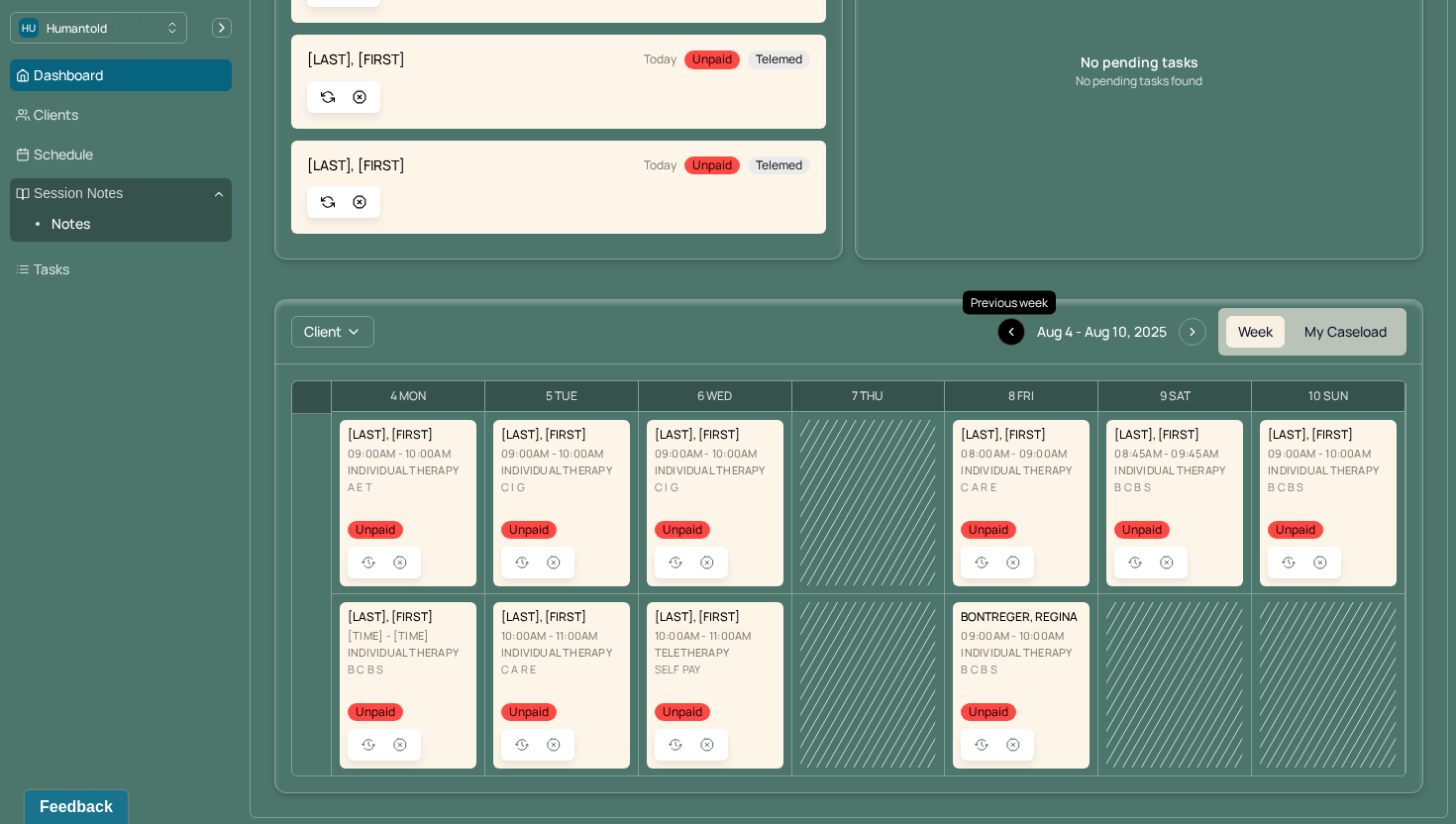 click 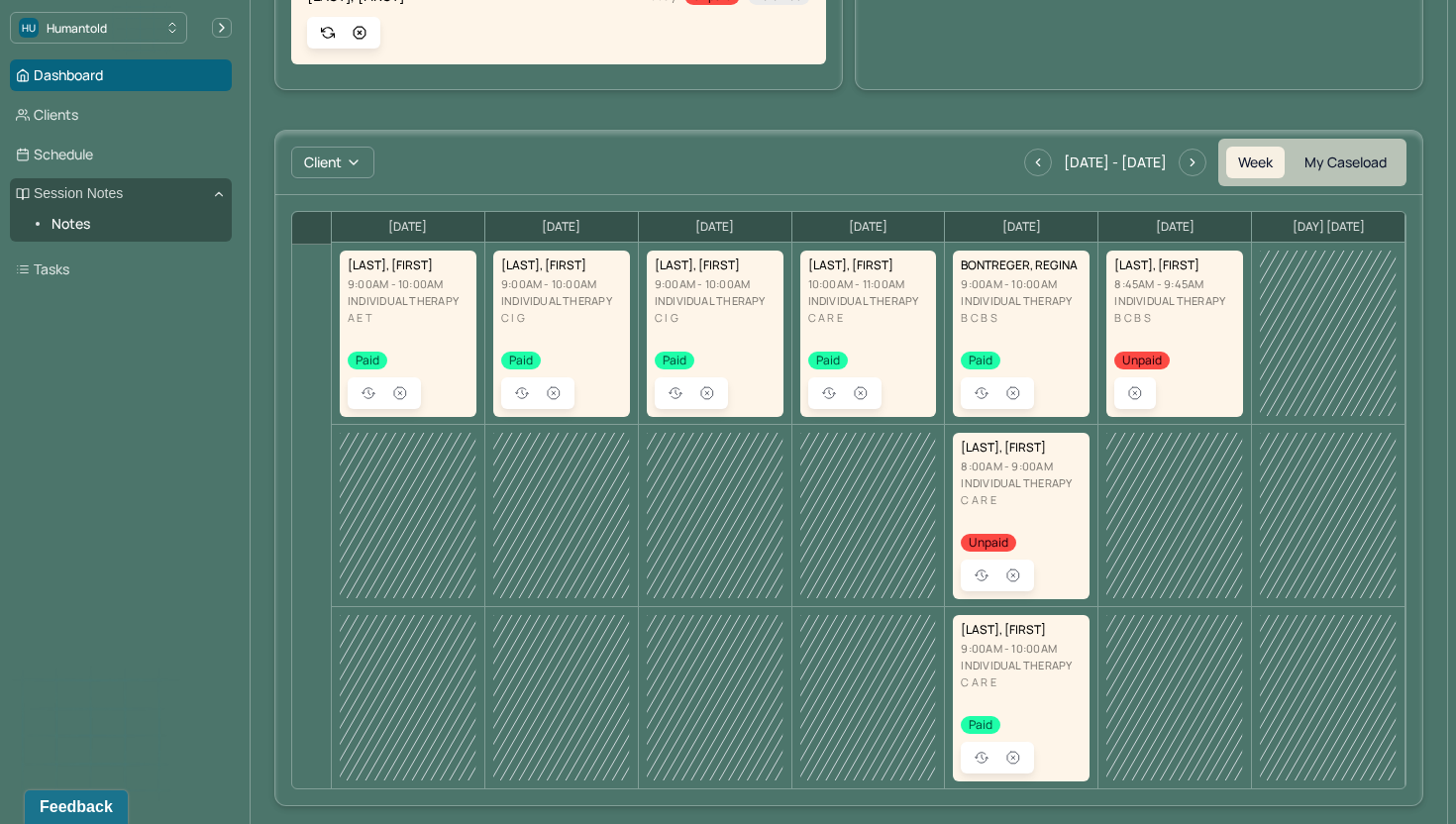 scroll, scrollTop: 490, scrollLeft: 0, axis: vertical 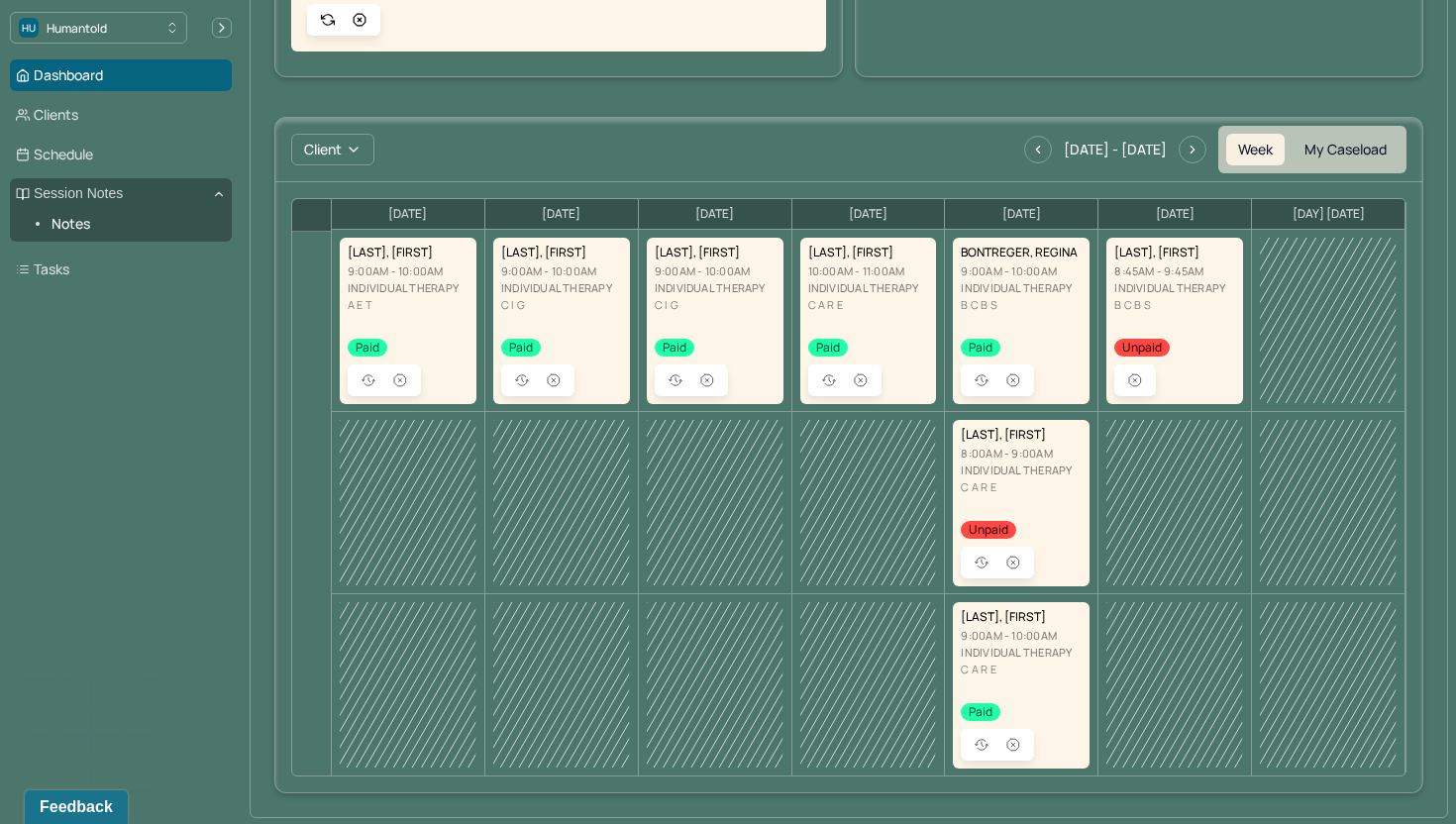 click on "[DATE] - [DATE]" at bounding box center (1115, 150) 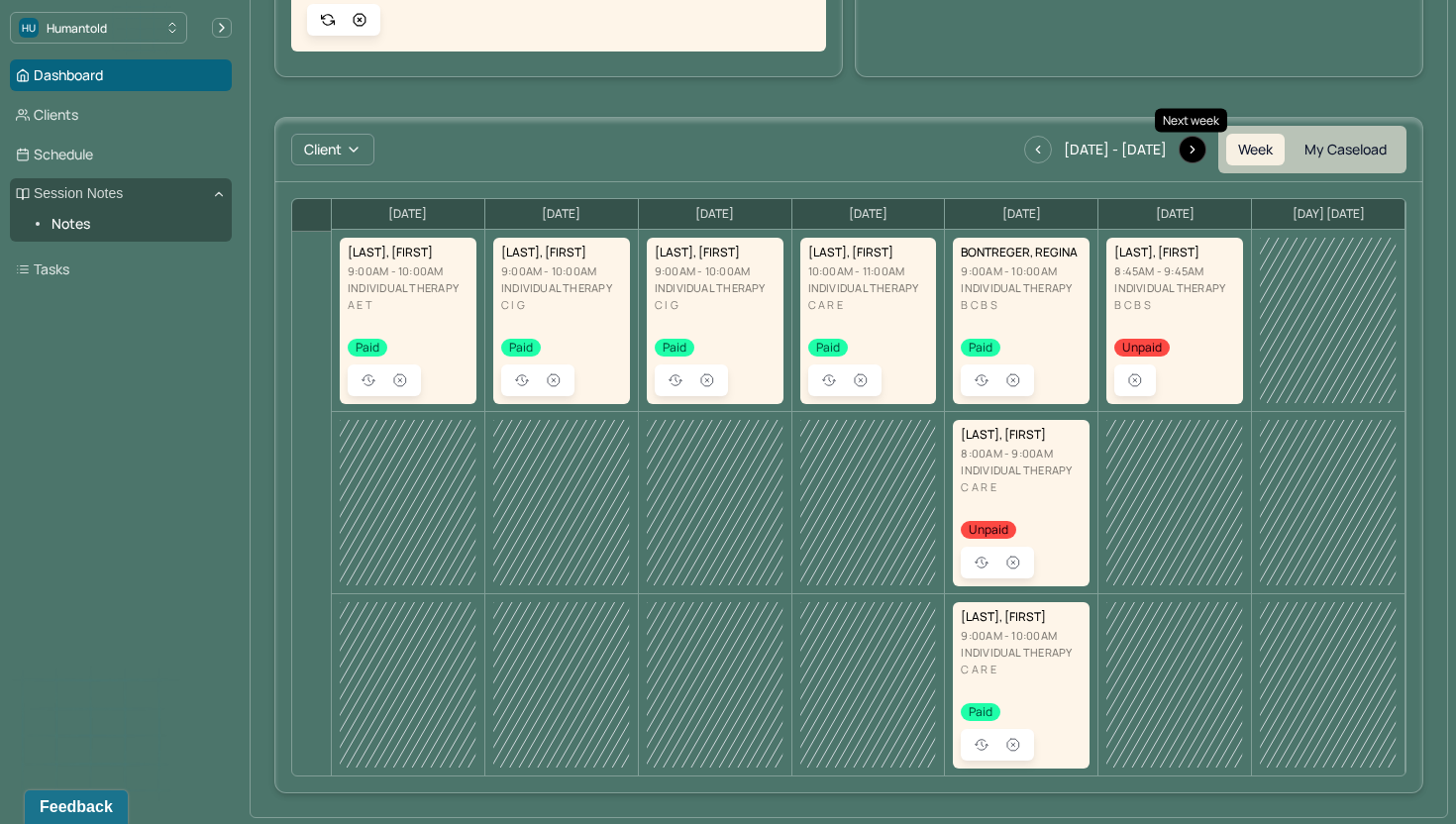 click 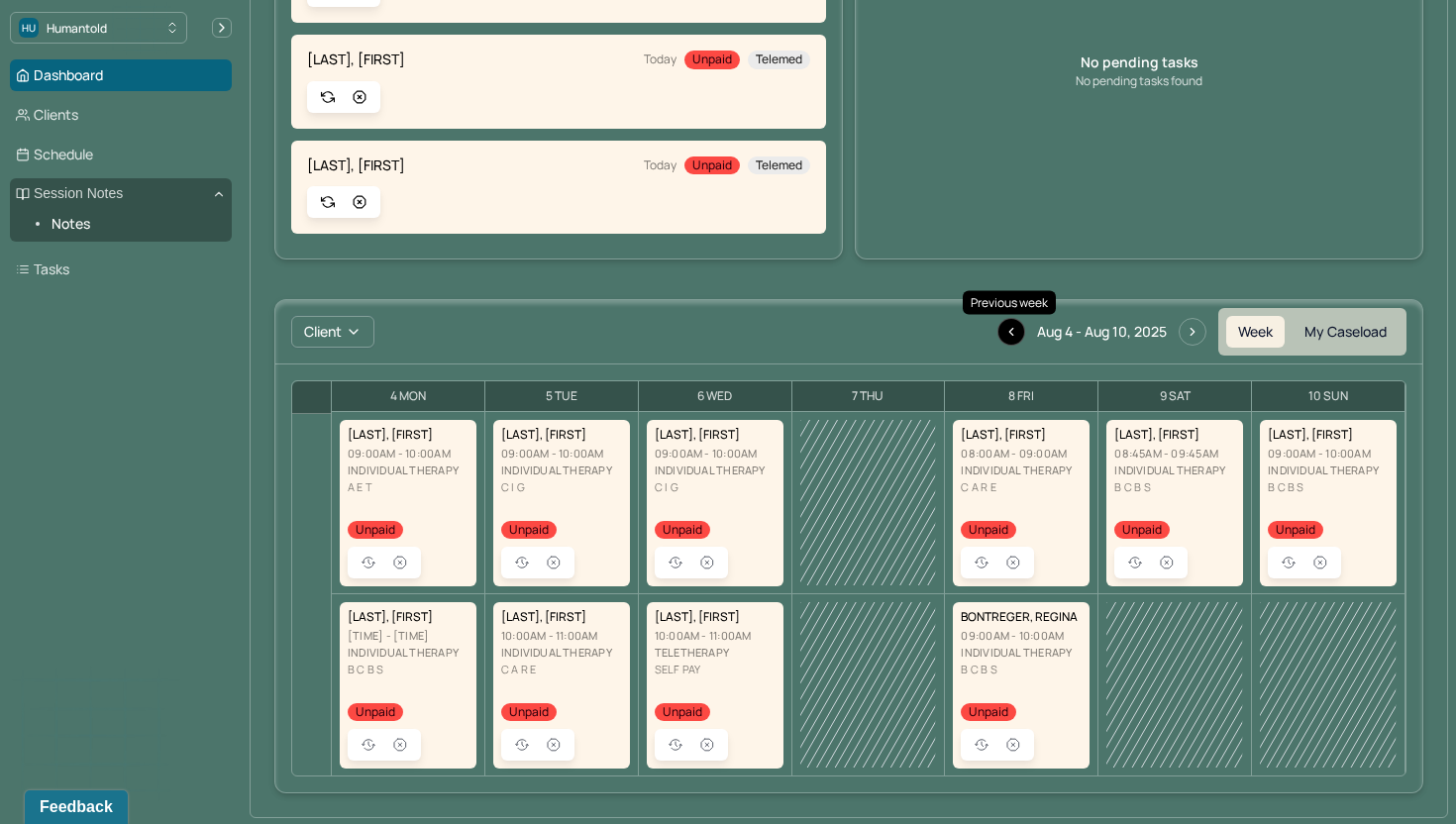 click at bounding box center (1011, 332) 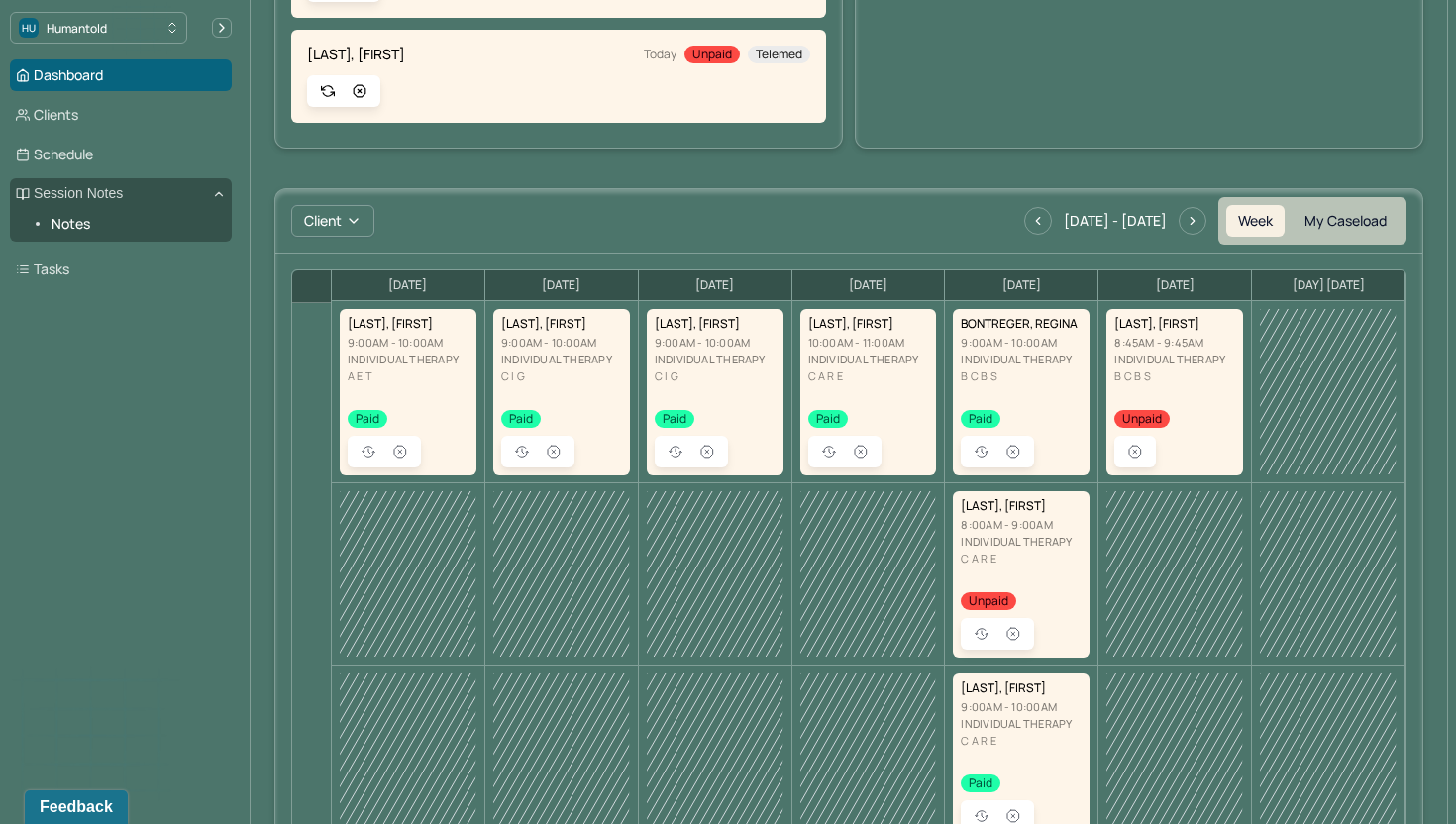 scroll, scrollTop: 423, scrollLeft: 0, axis: vertical 